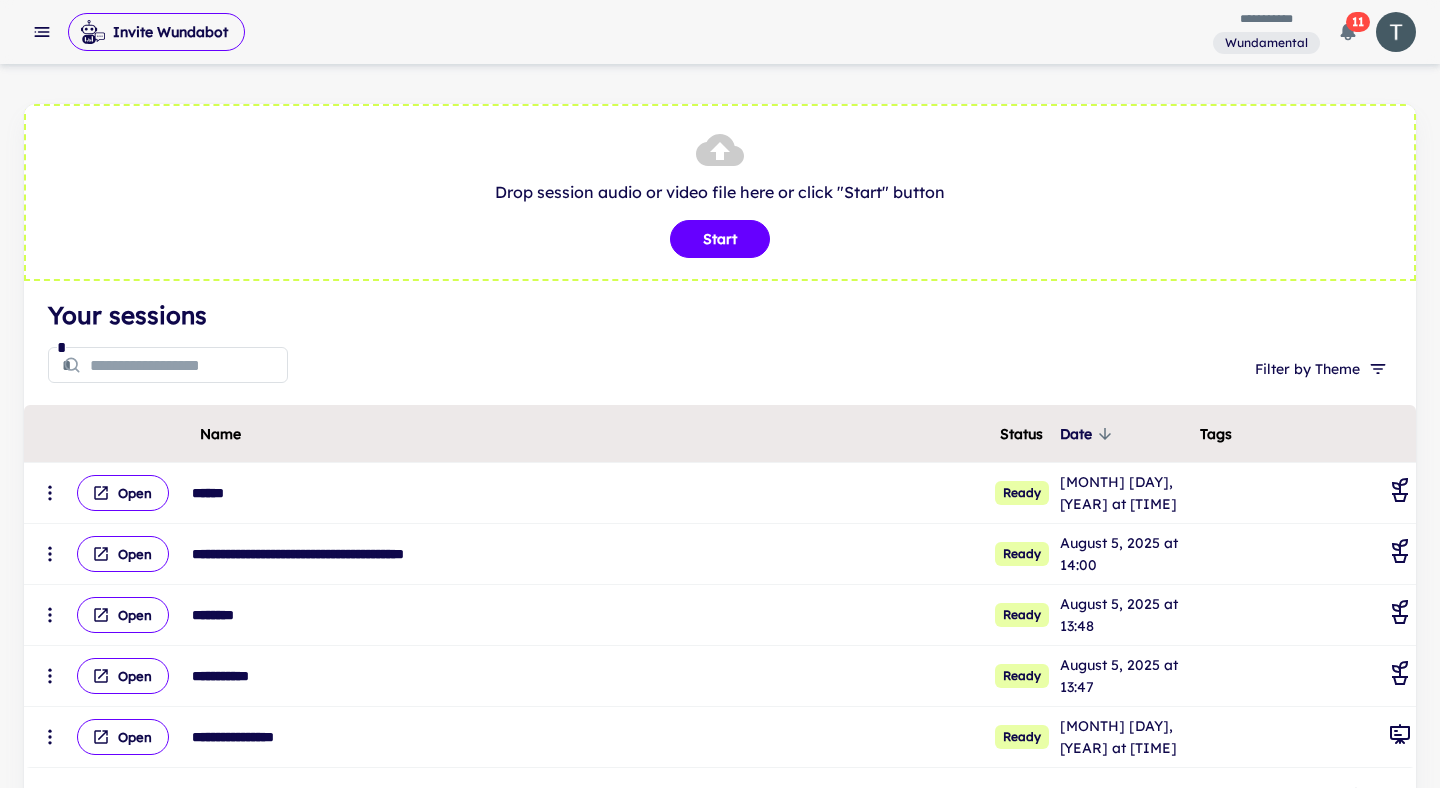 scroll, scrollTop: 0, scrollLeft: 0, axis: both 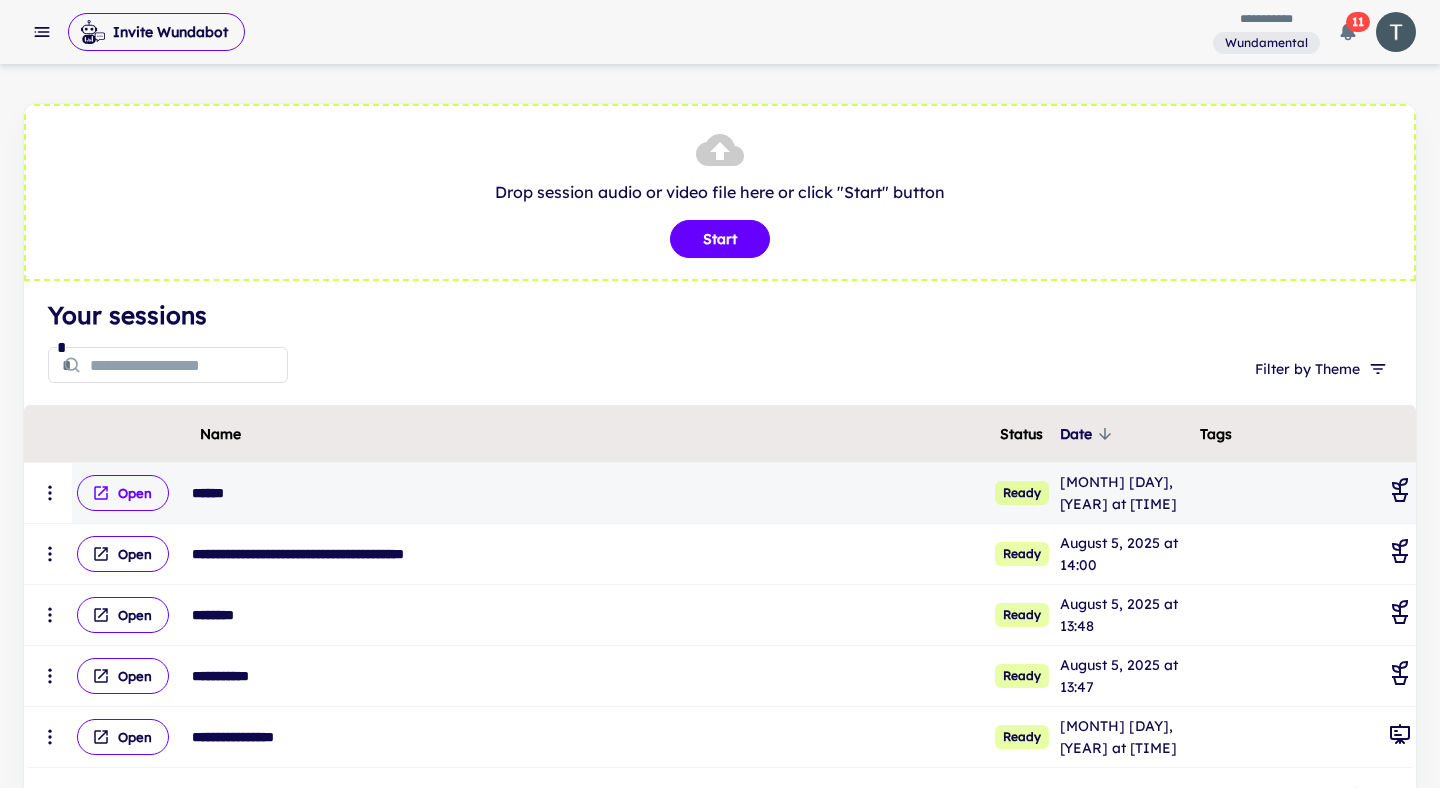 click on "Open" at bounding box center (123, 493) 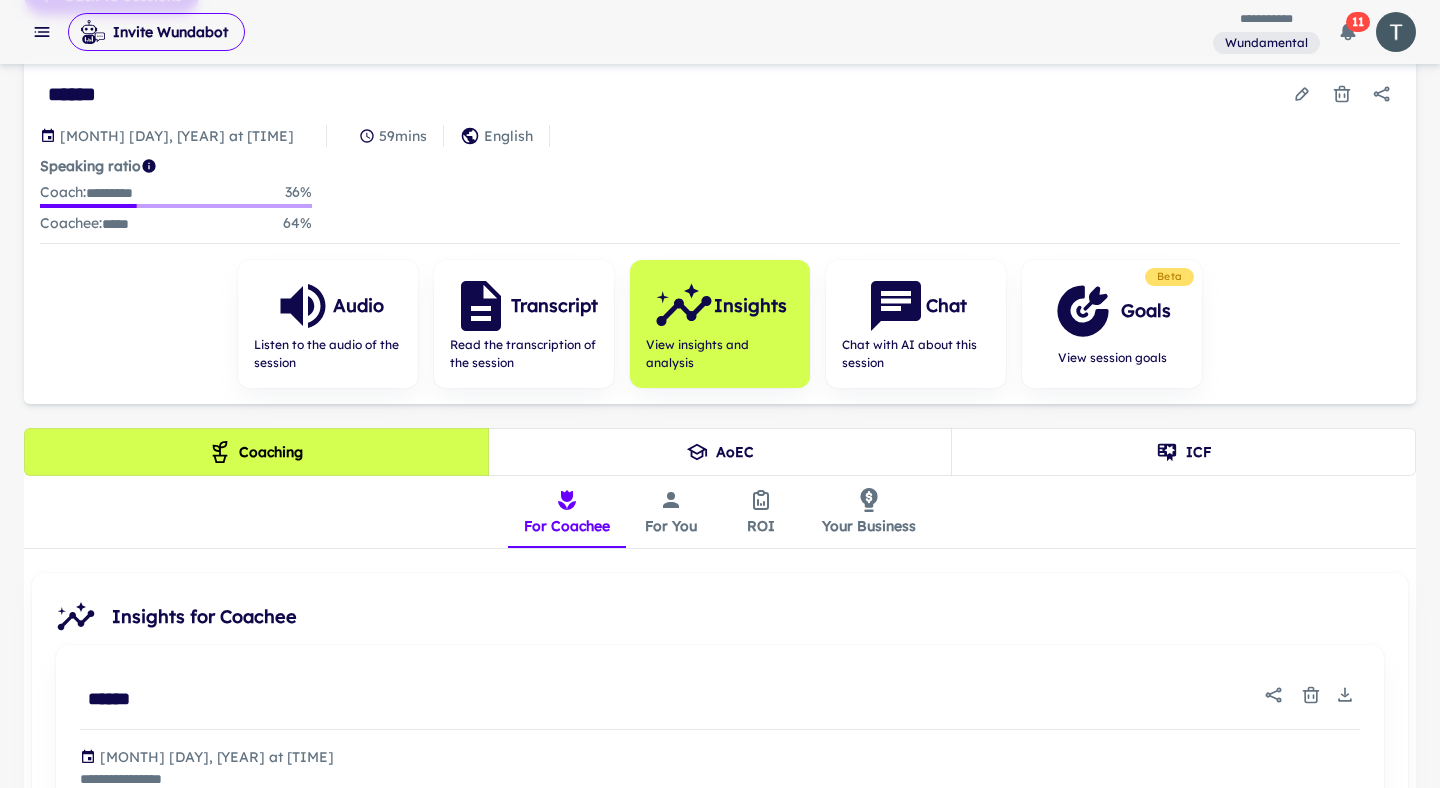 scroll, scrollTop: 205, scrollLeft: 0, axis: vertical 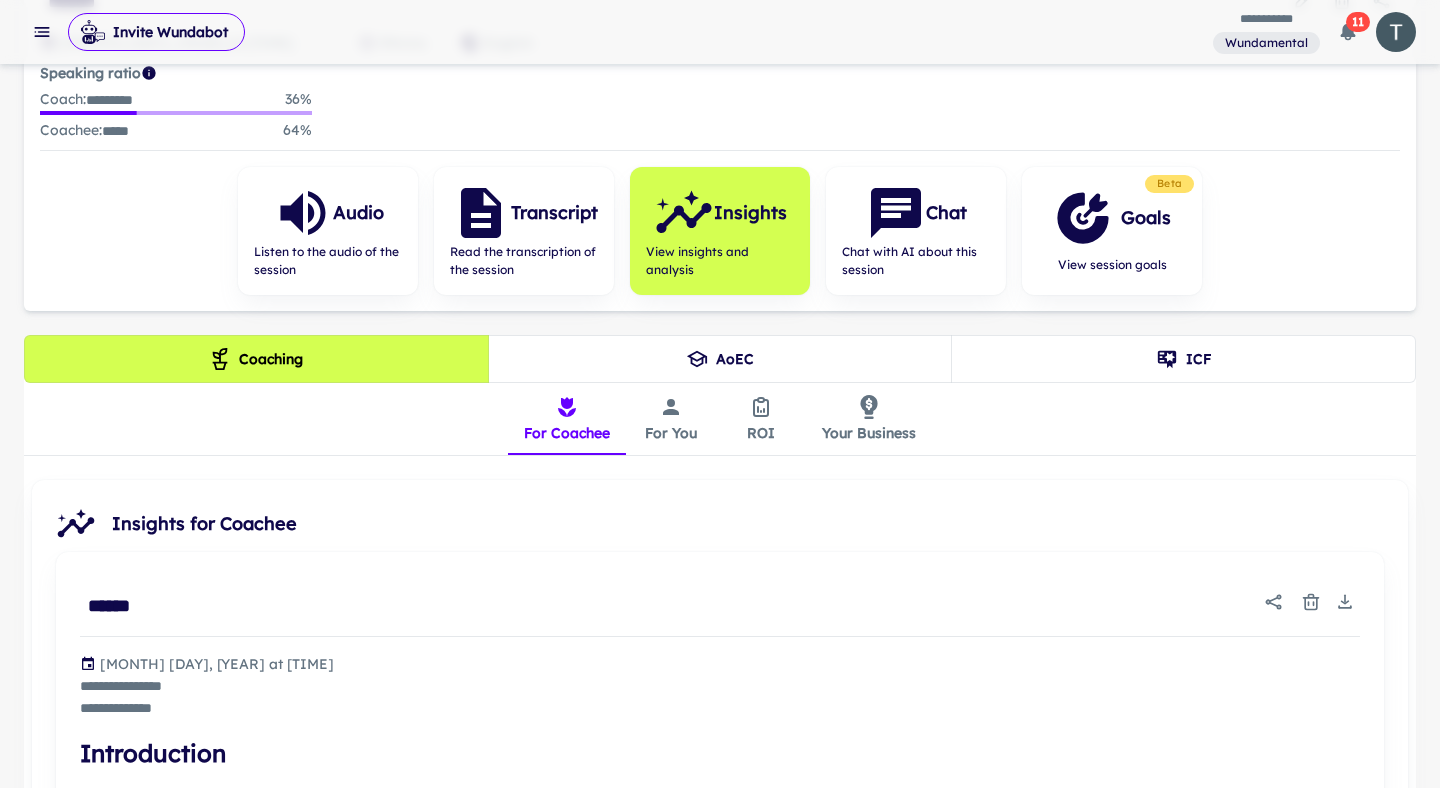 click 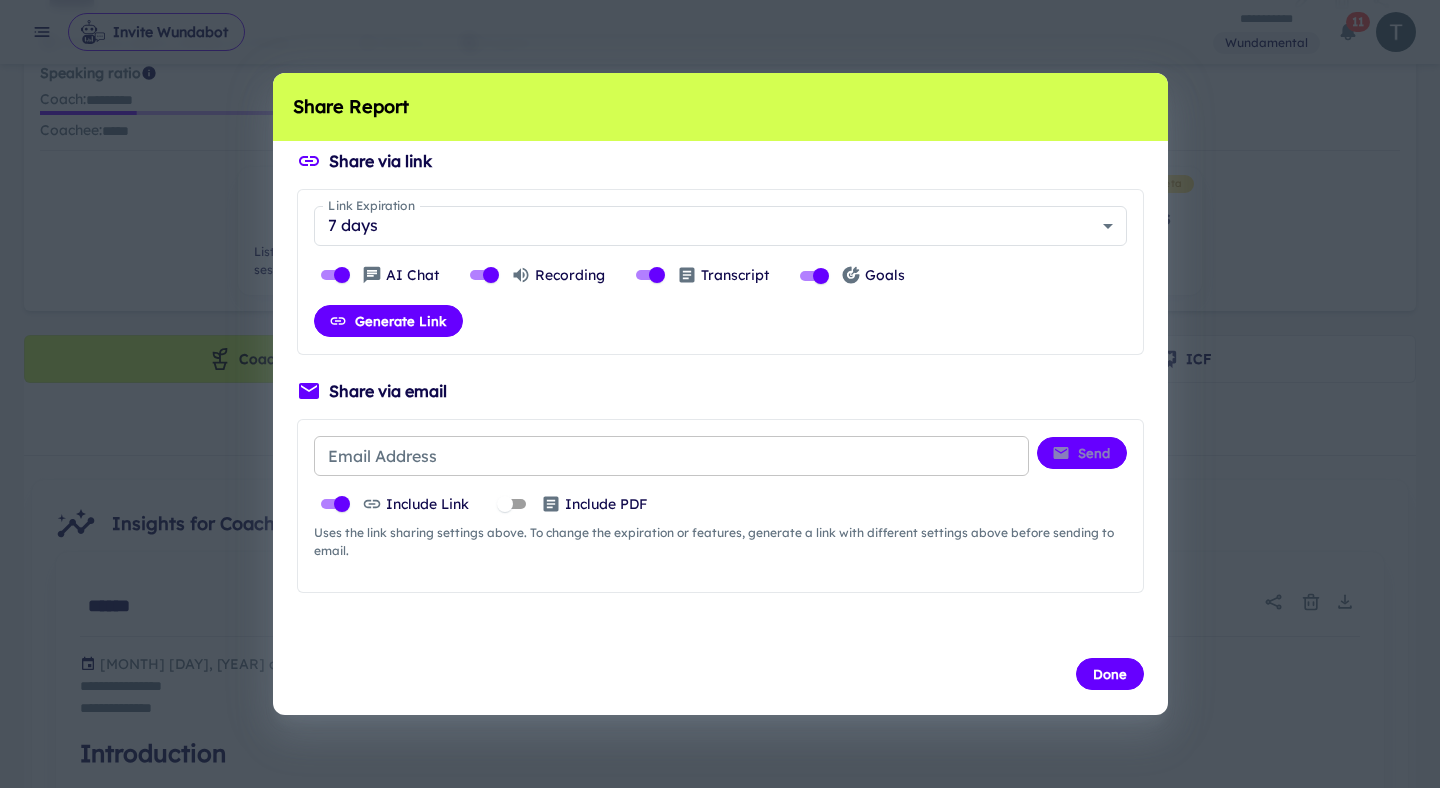 click on "Email Address" at bounding box center (671, 456) 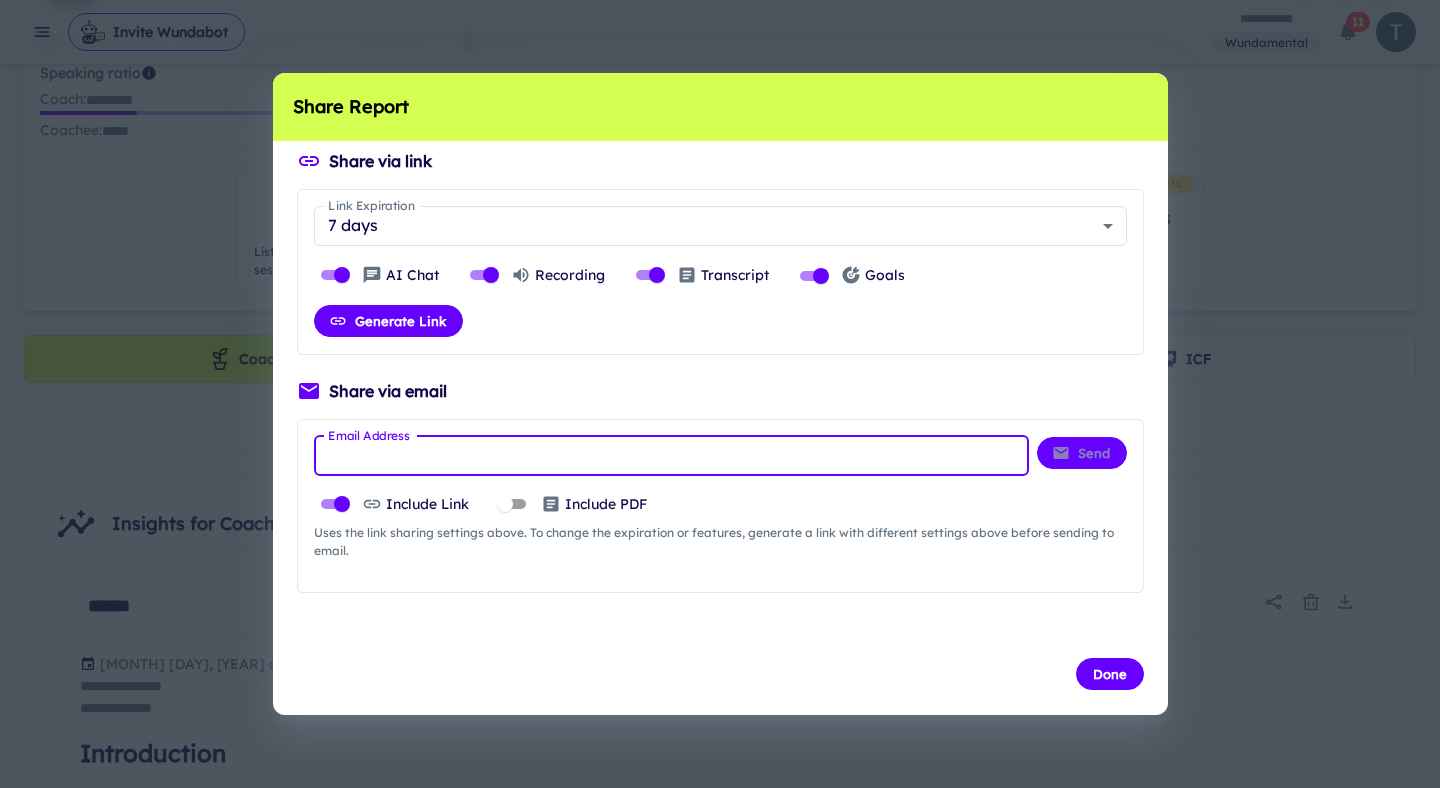 paste on "**********" 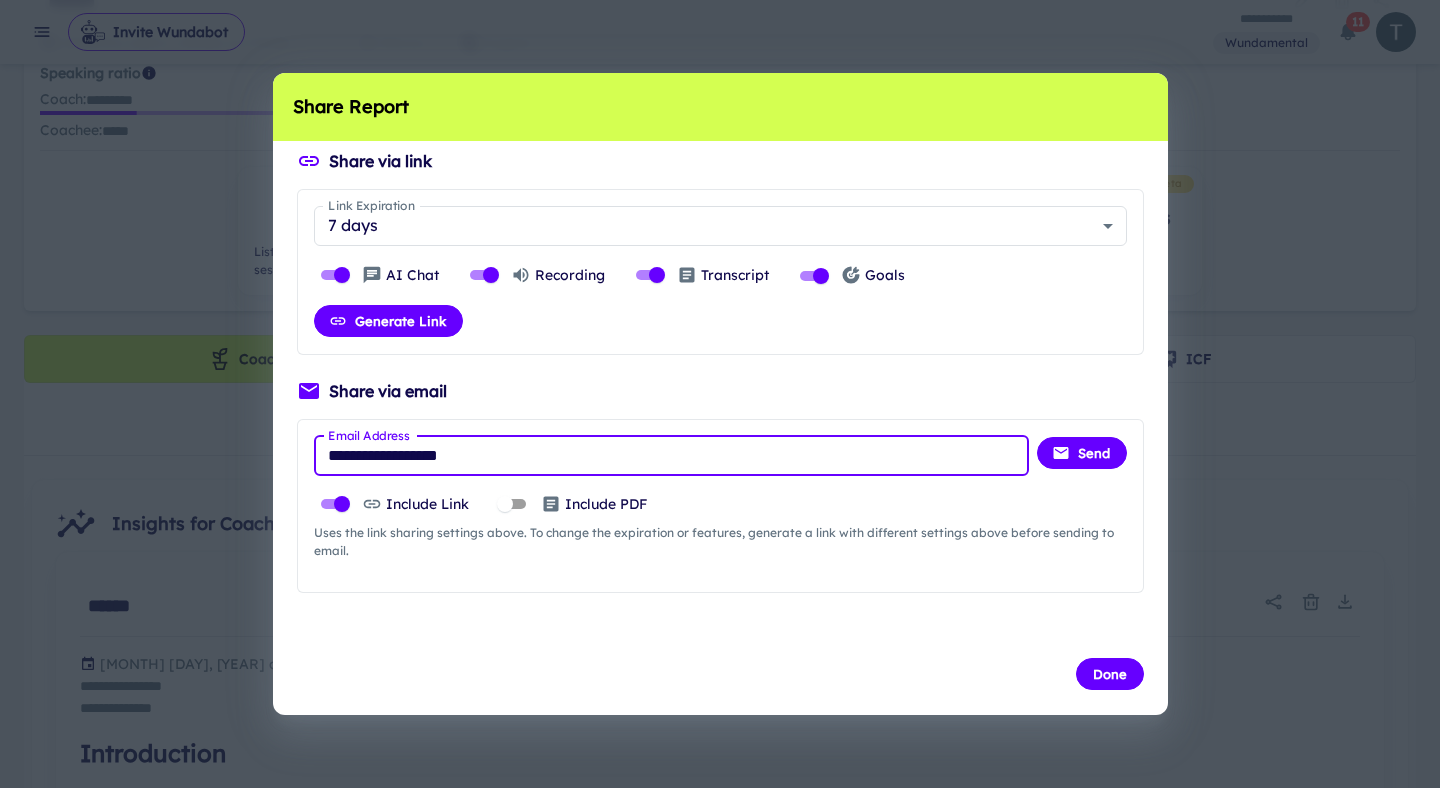 type on "**********" 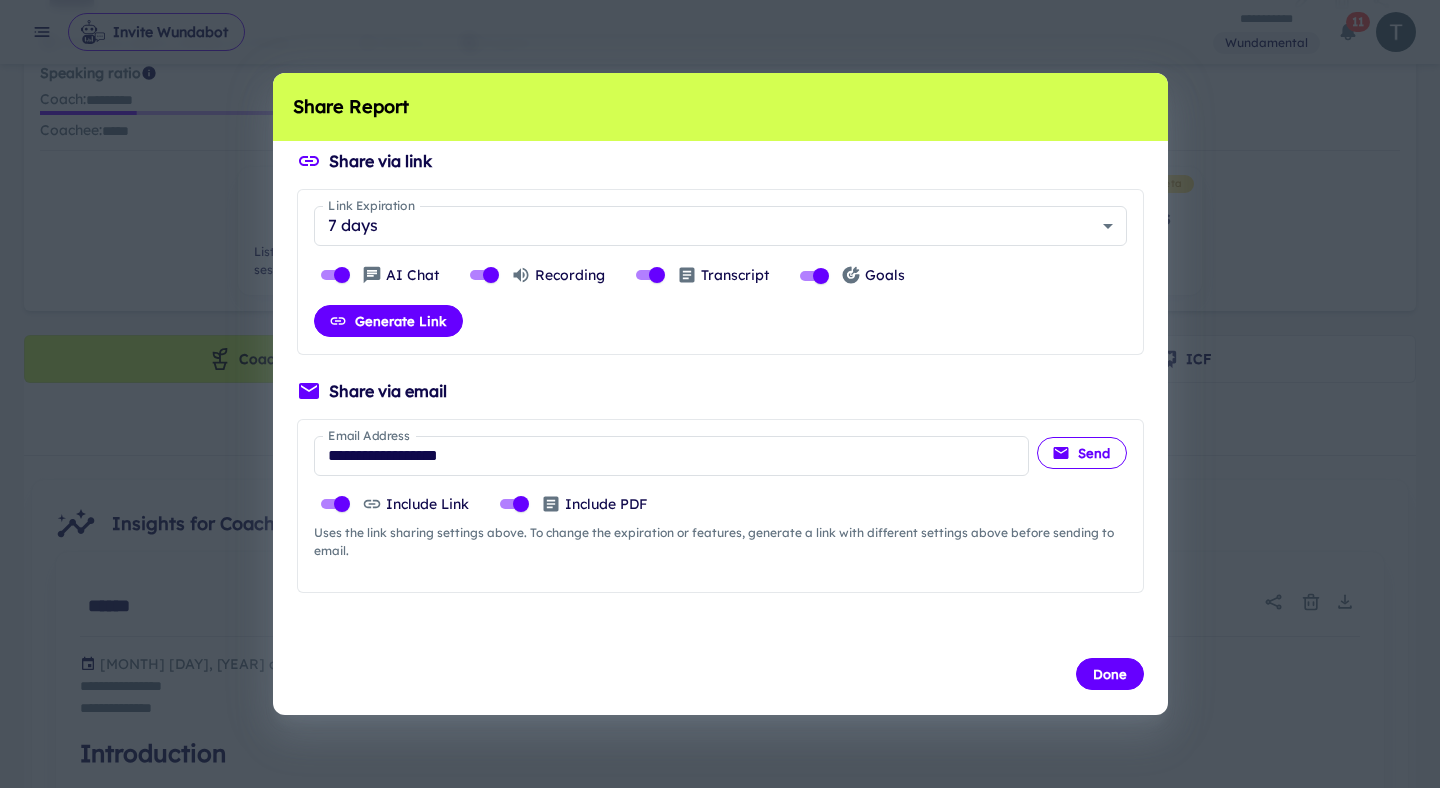 click on "Send" at bounding box center [1082, 453] 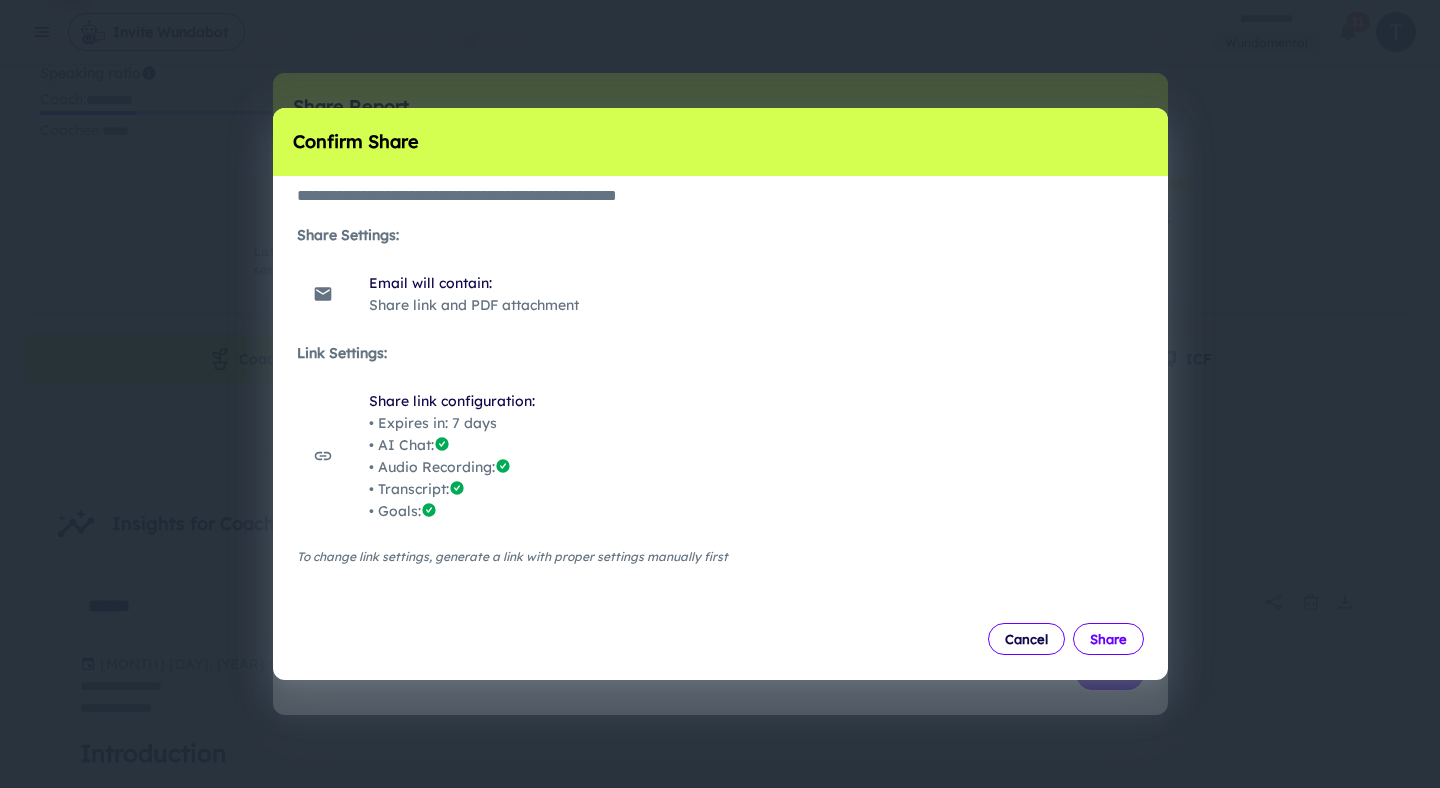 click on "Share" at bounding box center [1108, 639] 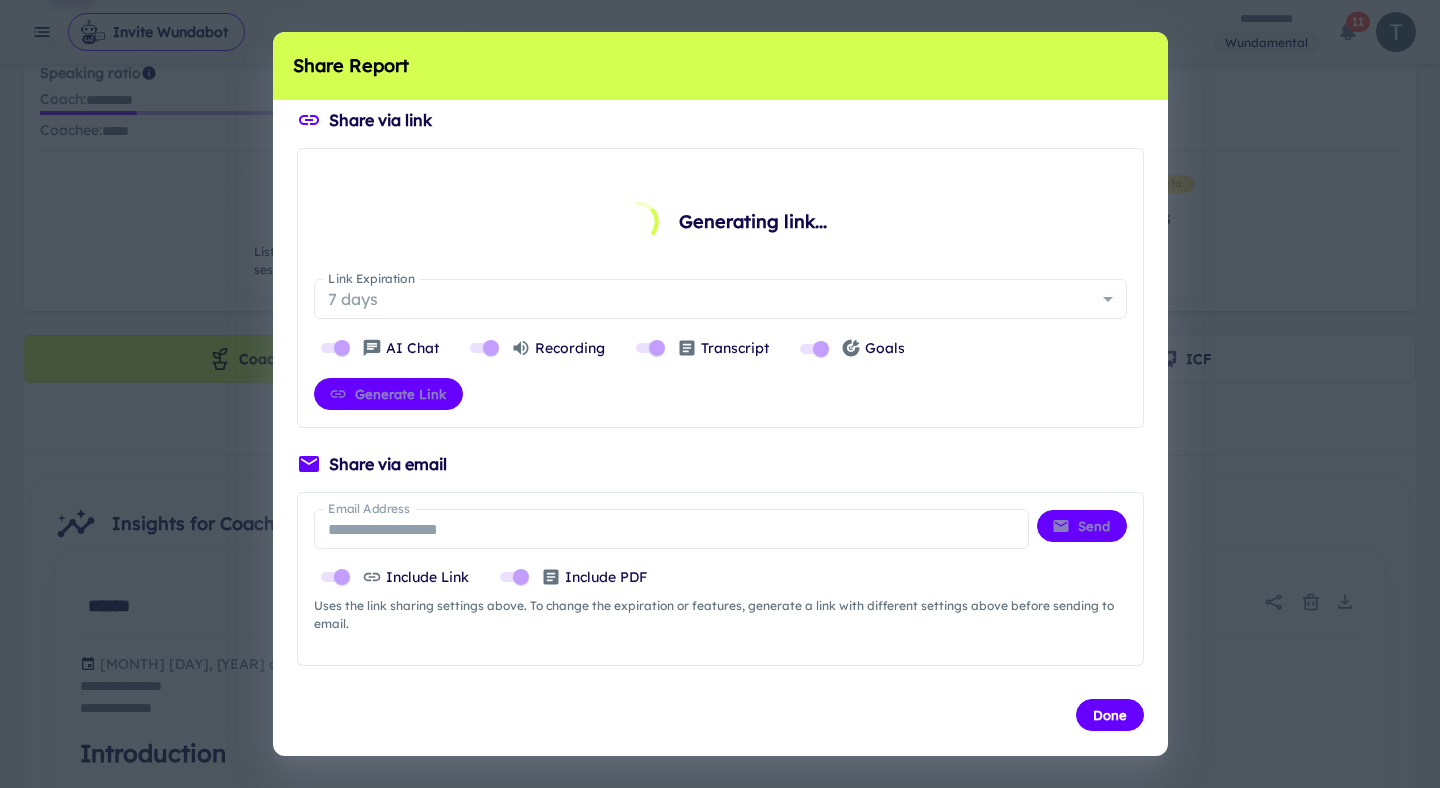 type 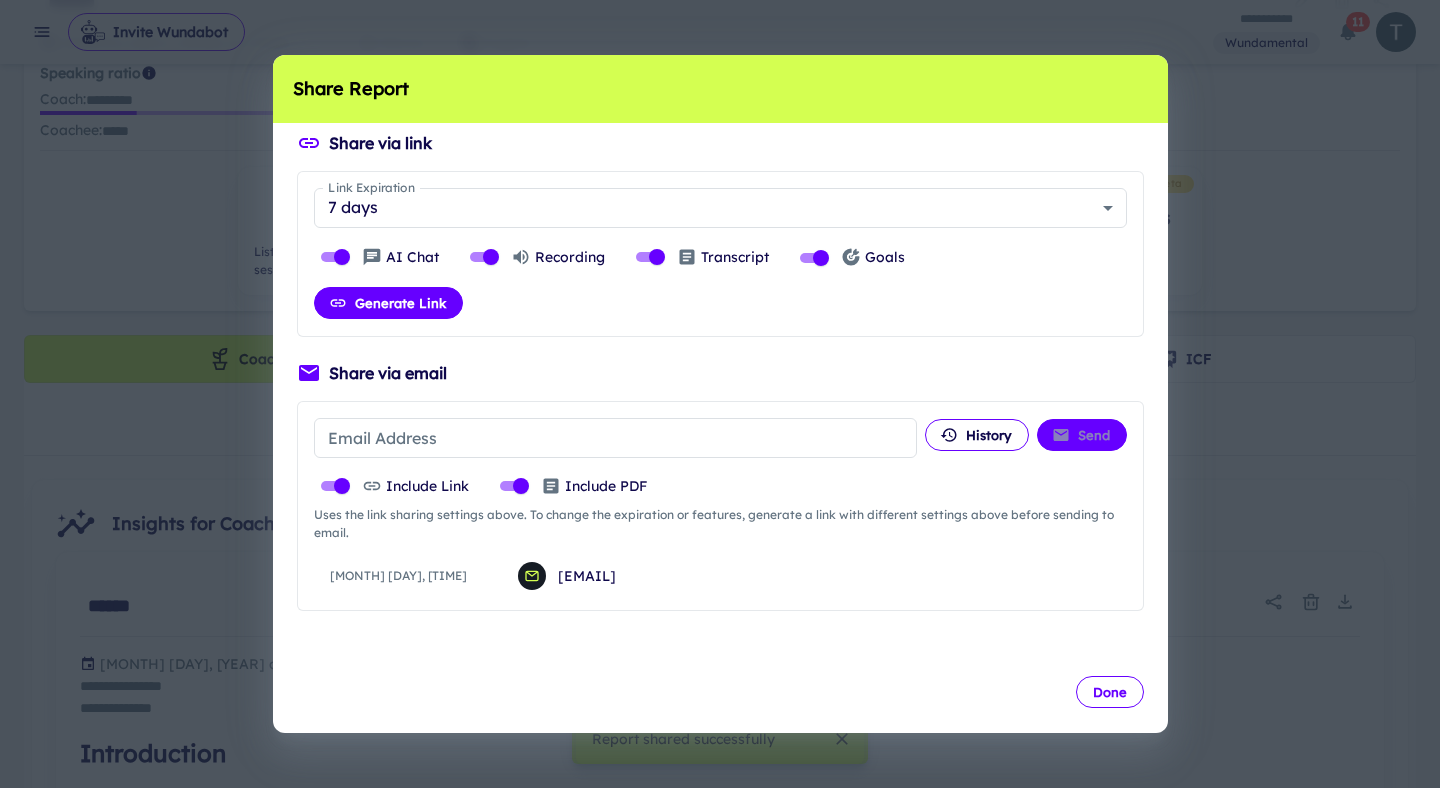 click on "Done" at bounding box center [1110, 692] 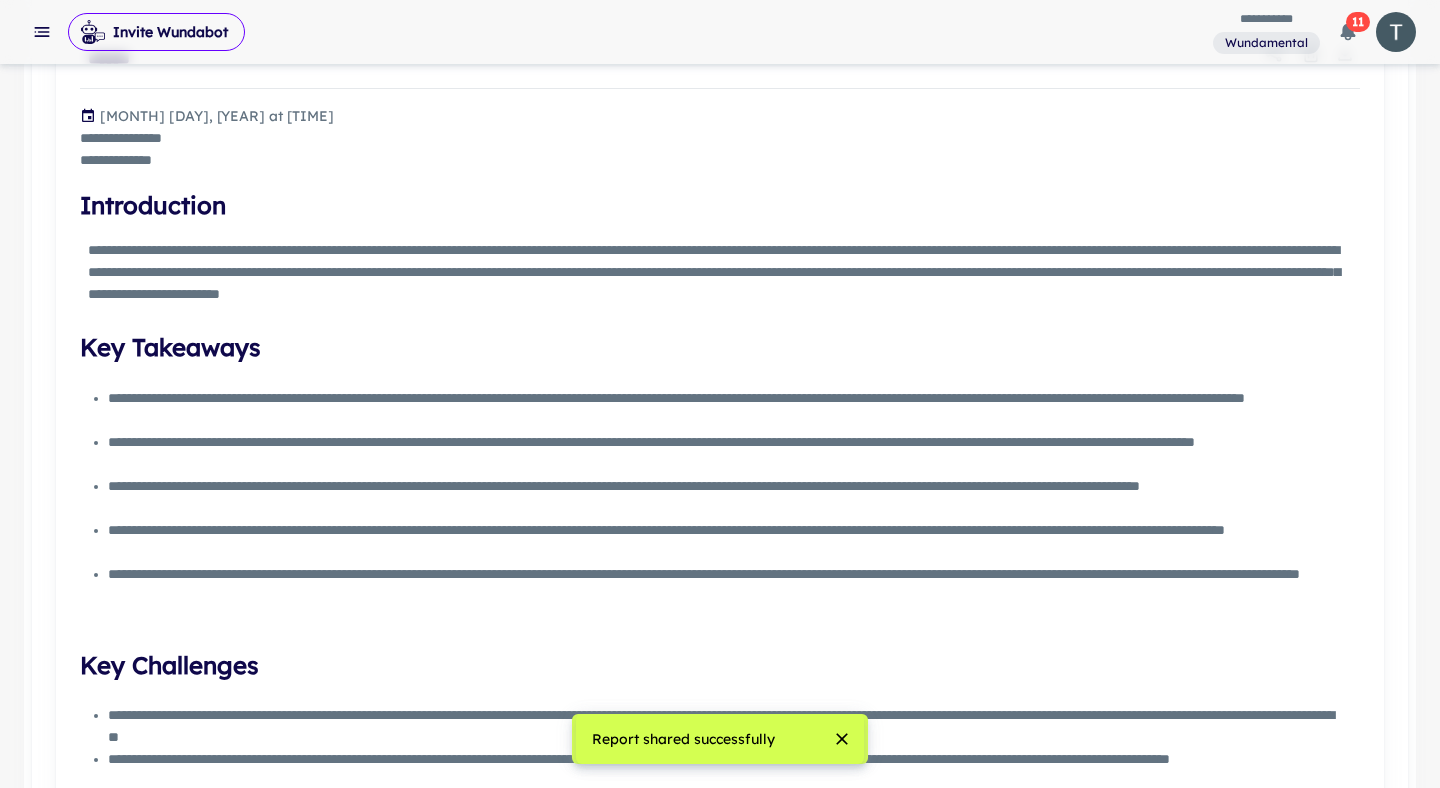 scroll, scrollTop: 0, scrollLeft: 0, axis: both 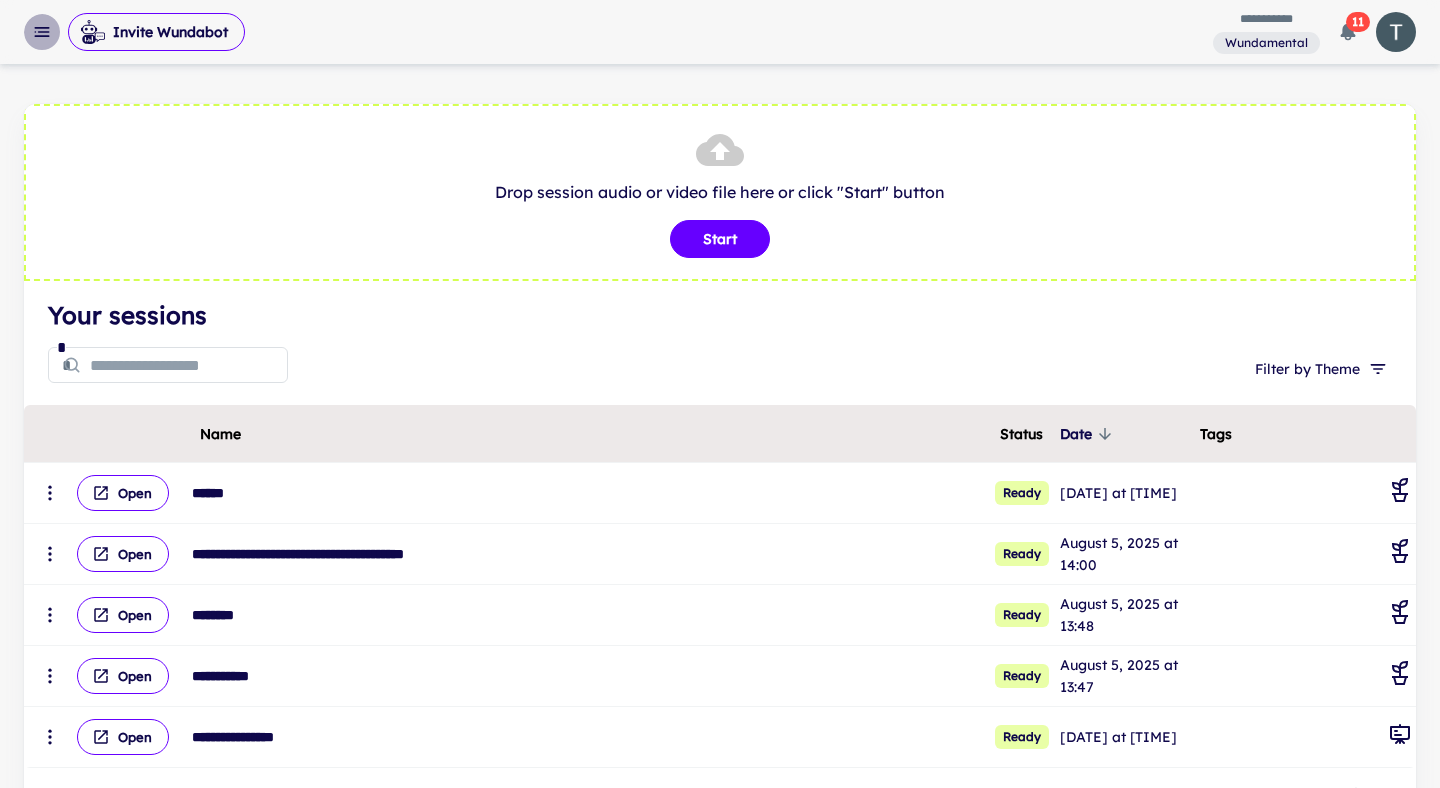 click 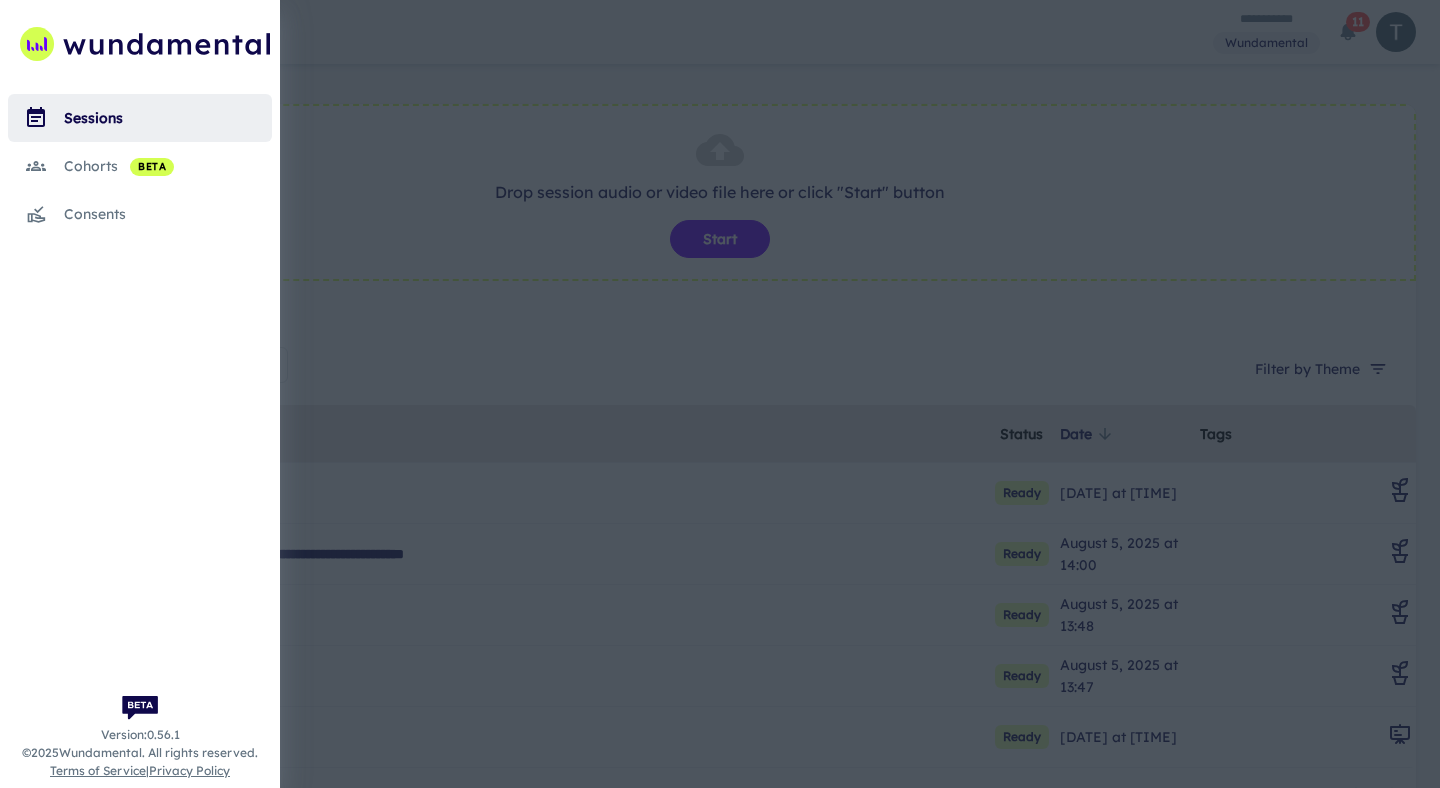 click at bounding box center [720, 394] 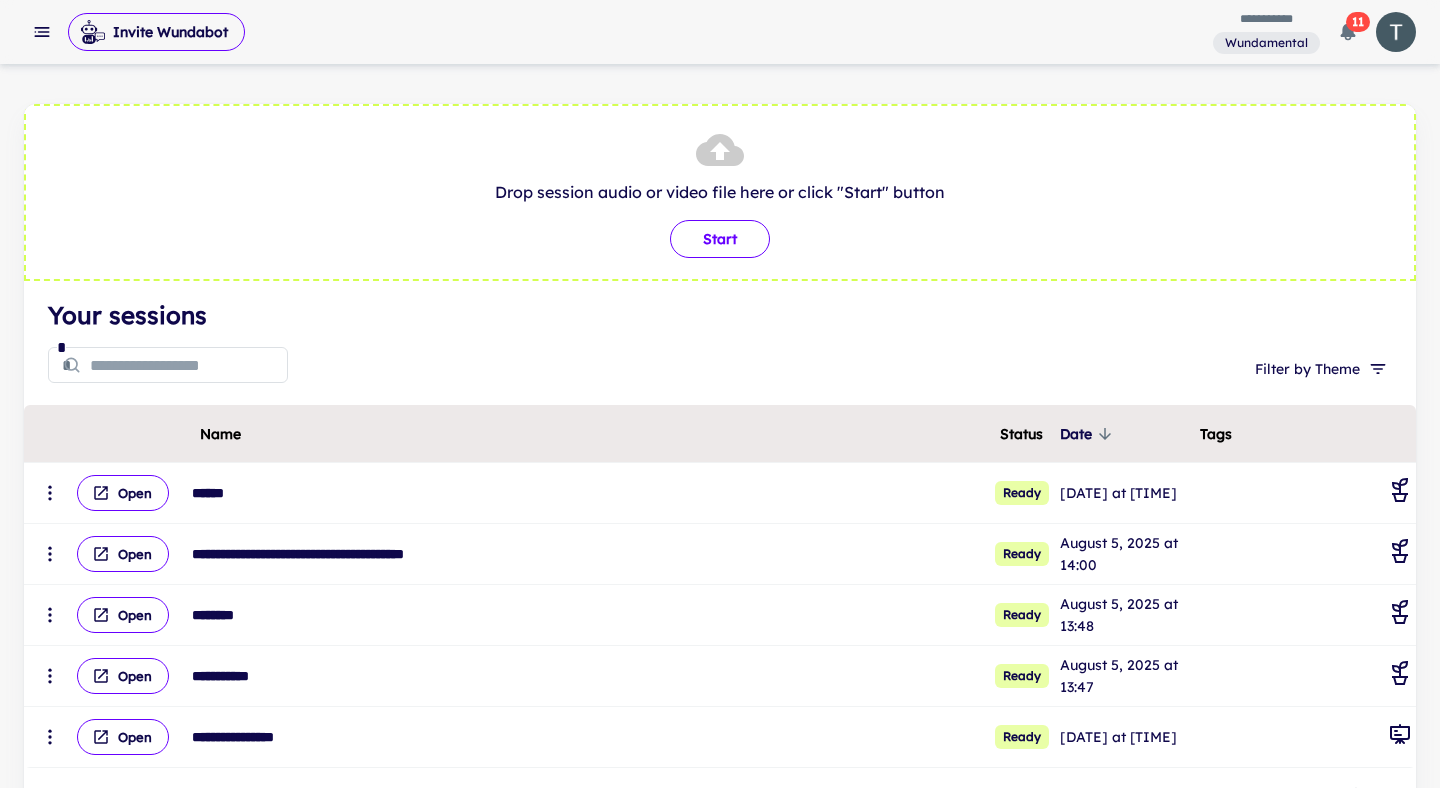 click on "Start" at bounding box center [720, 239] 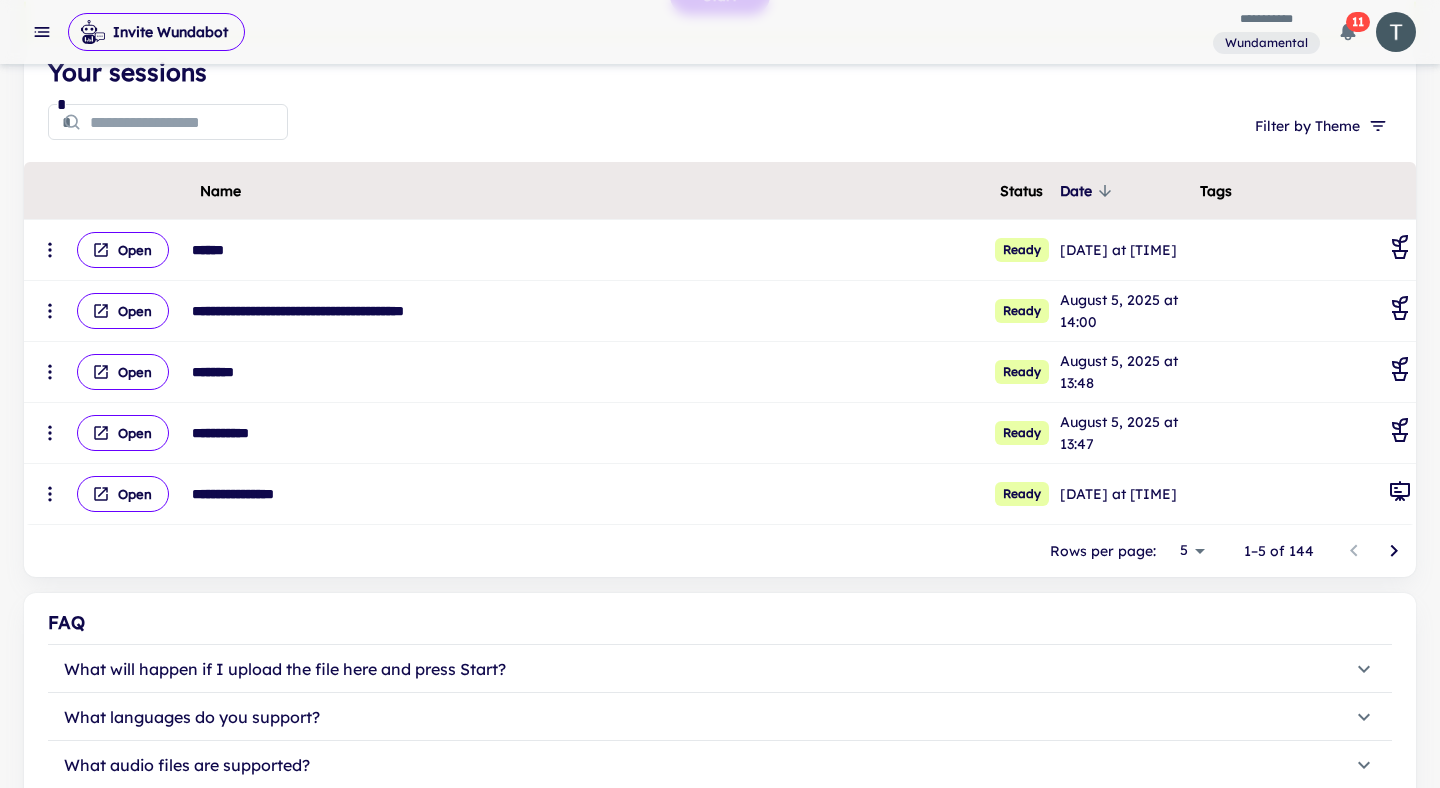 scroll, scrollTop: 164, scrollLeft: 0, axis: vertical 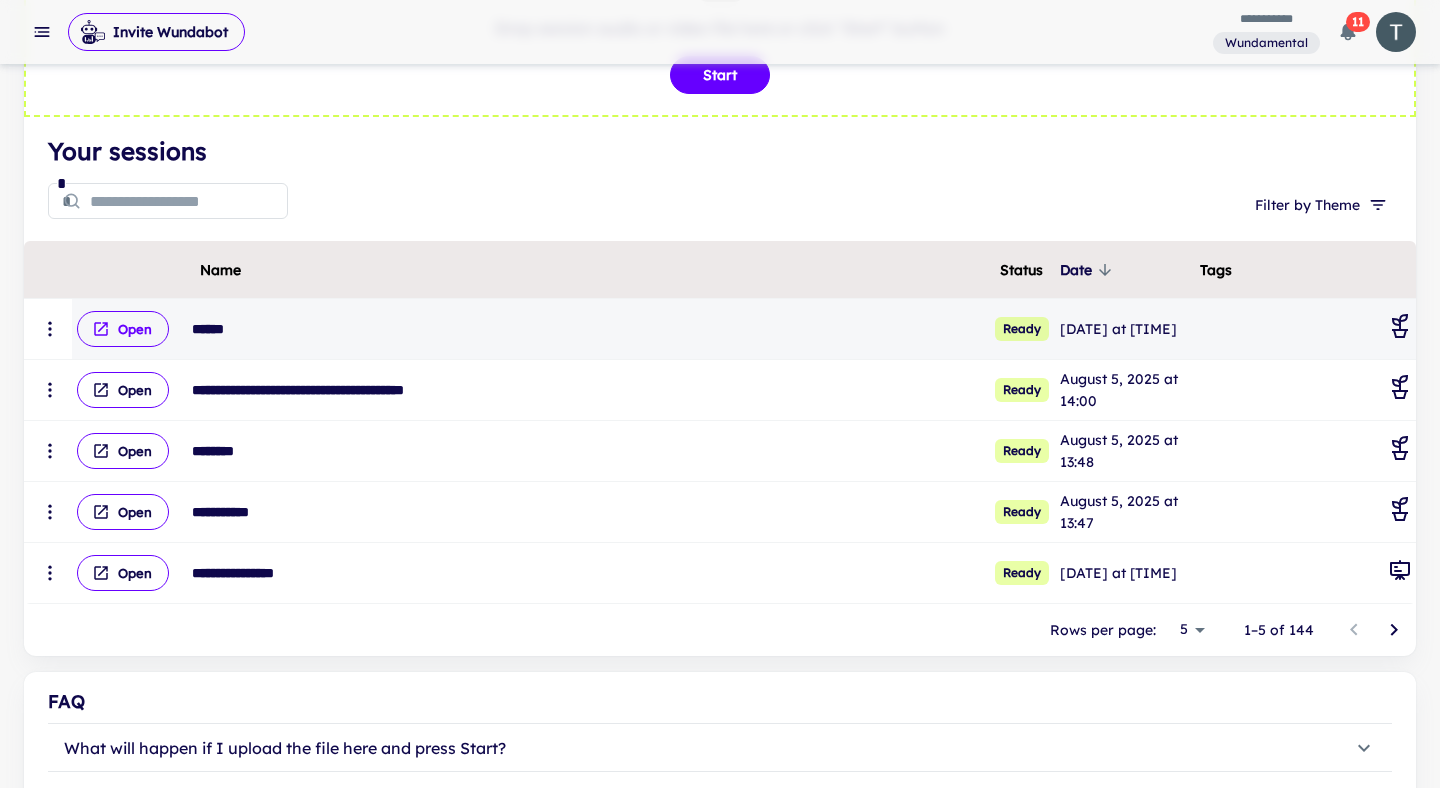 click on "Open" at bounding box center [123, 329] 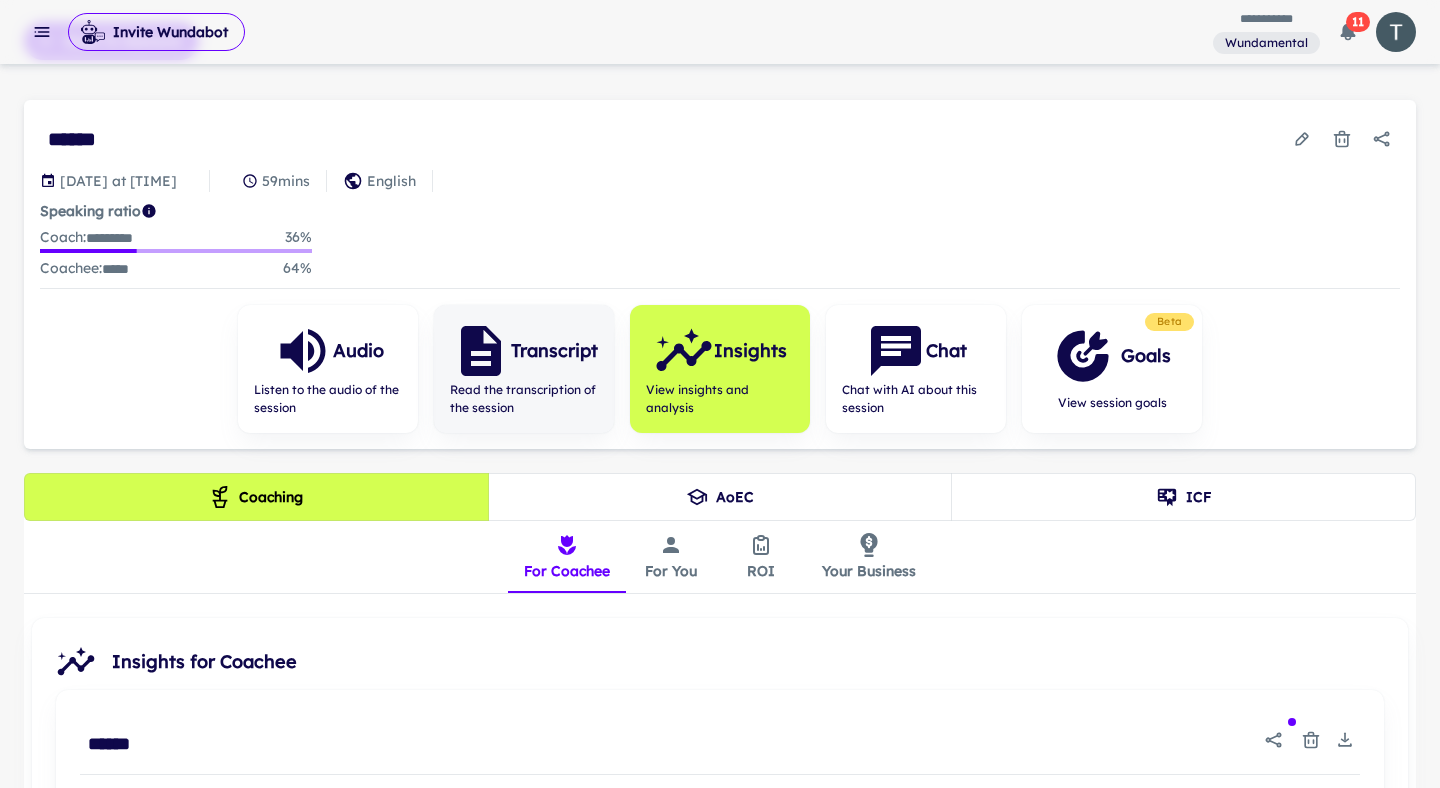 scroll, scrollTop: 73, scrollLeft: 0, axis: vertical 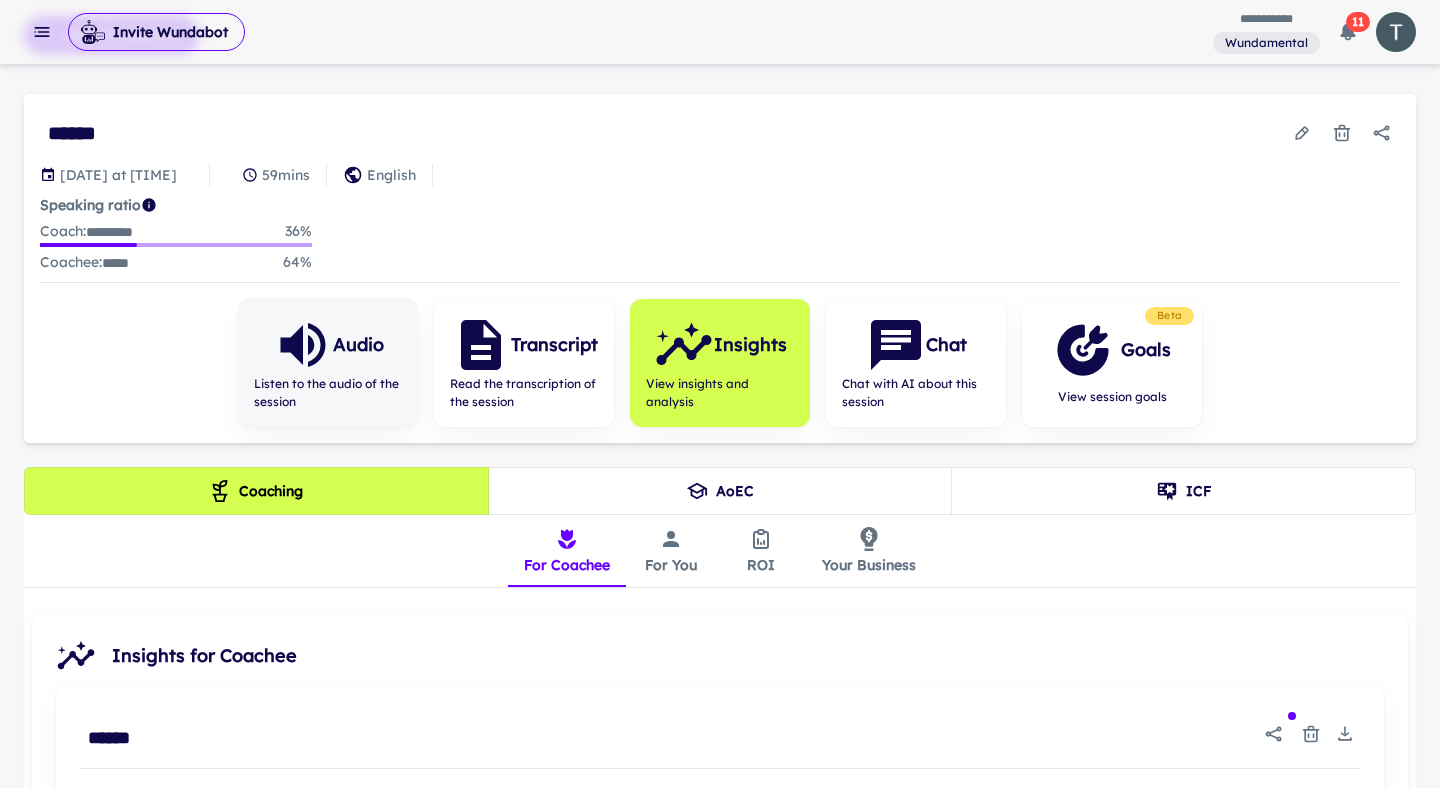 click on "Listen to the audio of the session" at bounding box center [328, 393] 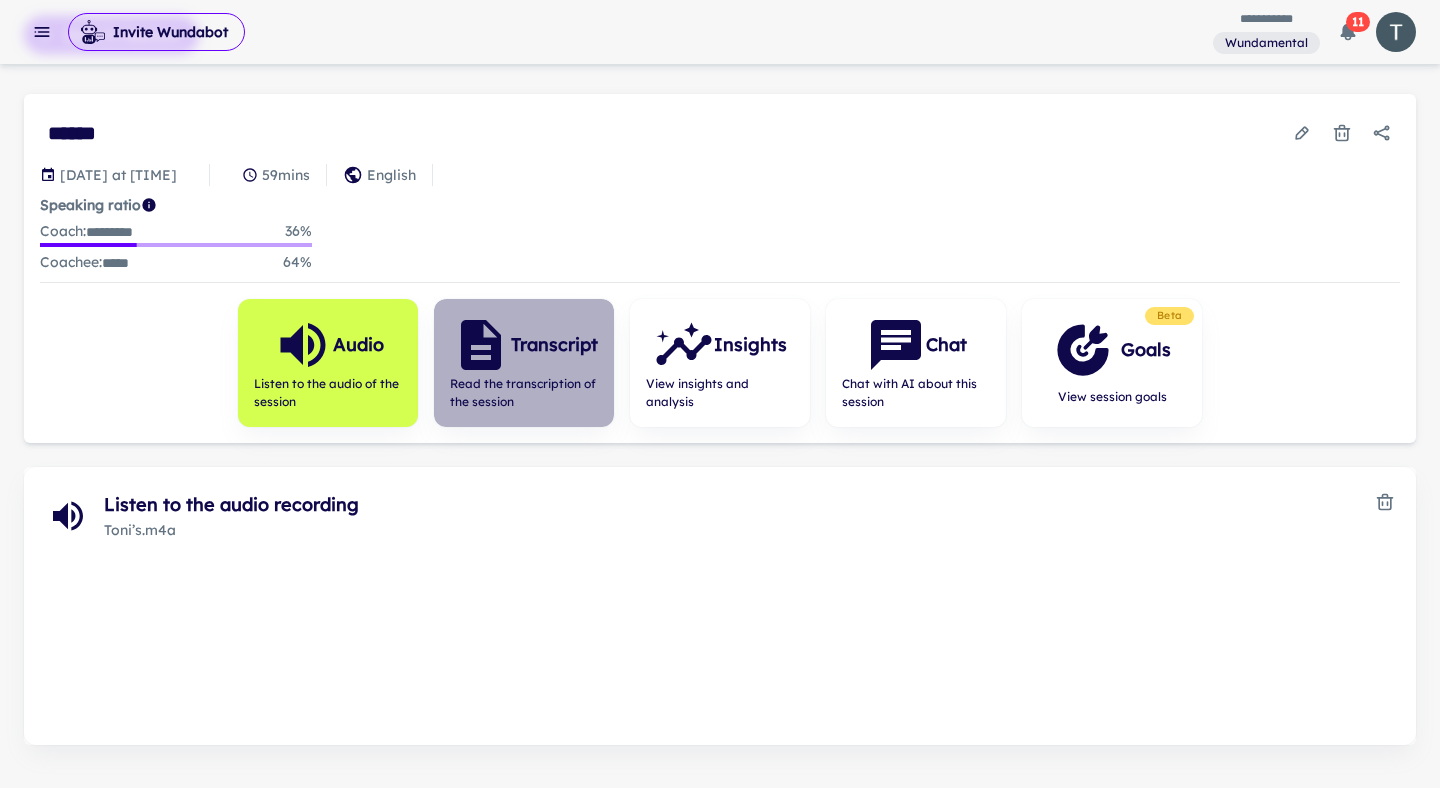 click on "Read the transcription of the session" at bounding box center [524, 393] 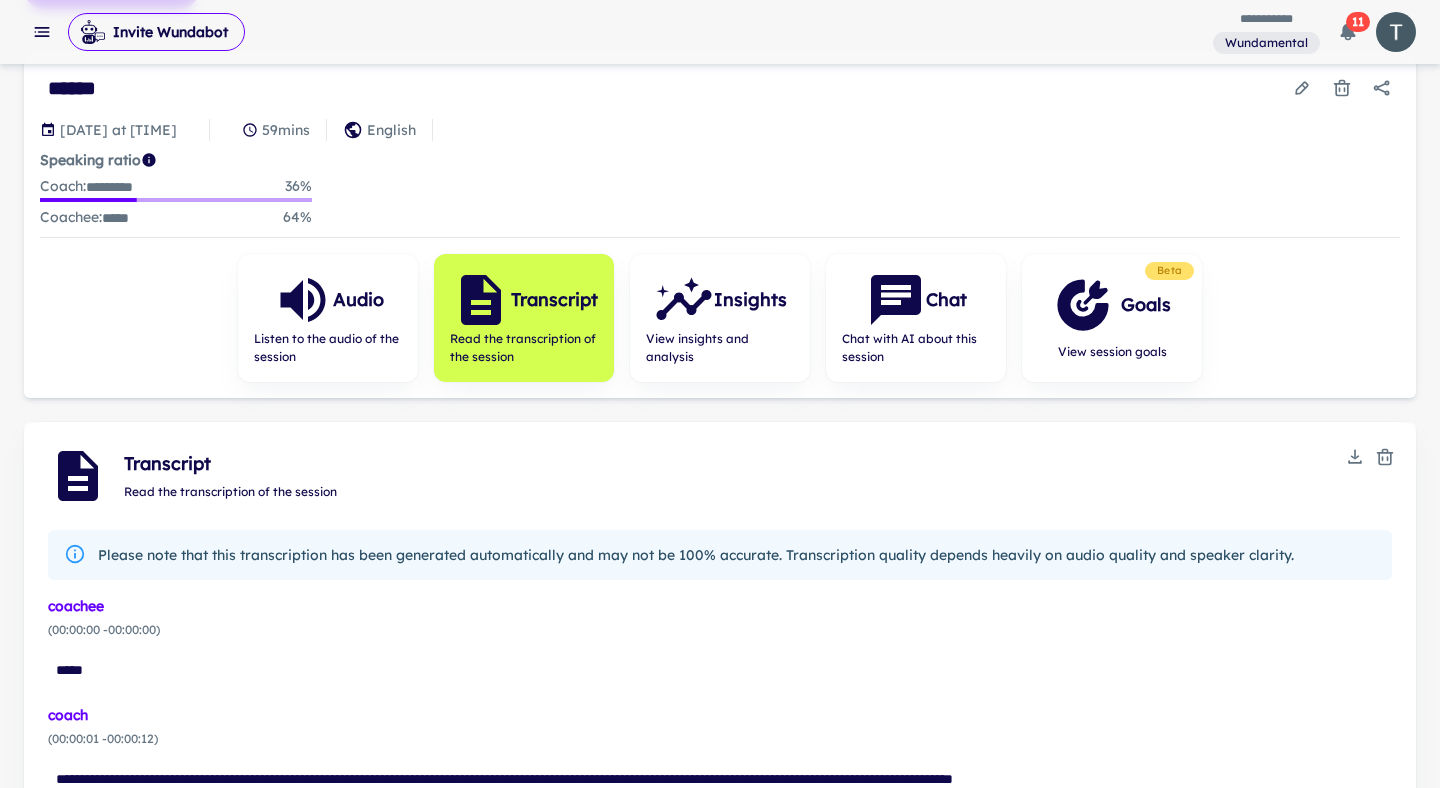 scroll, scrollTop: 122, scrollLeft: 0, axis: vertical 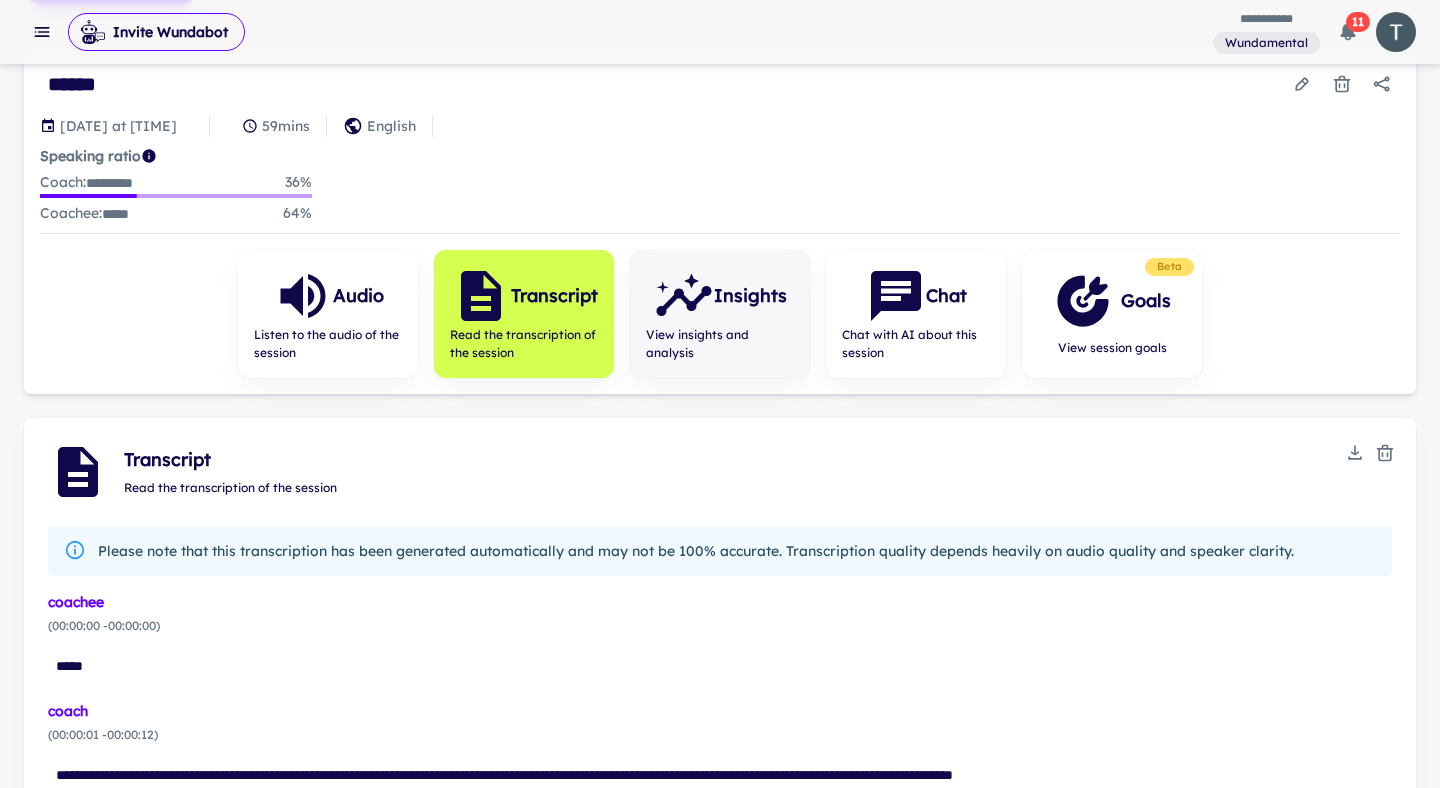click on "View insights and analysis" at bounding box center (720, 344) 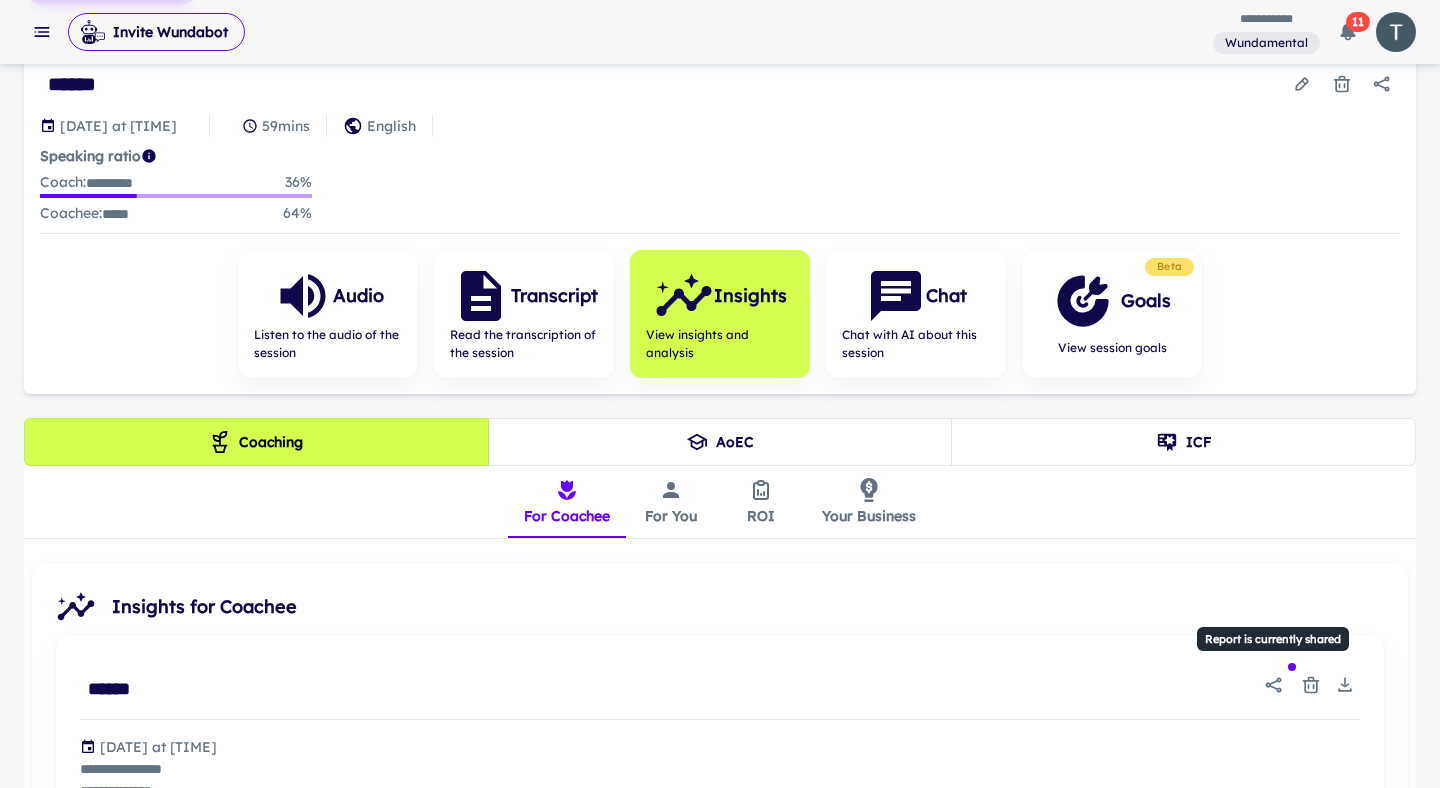 click 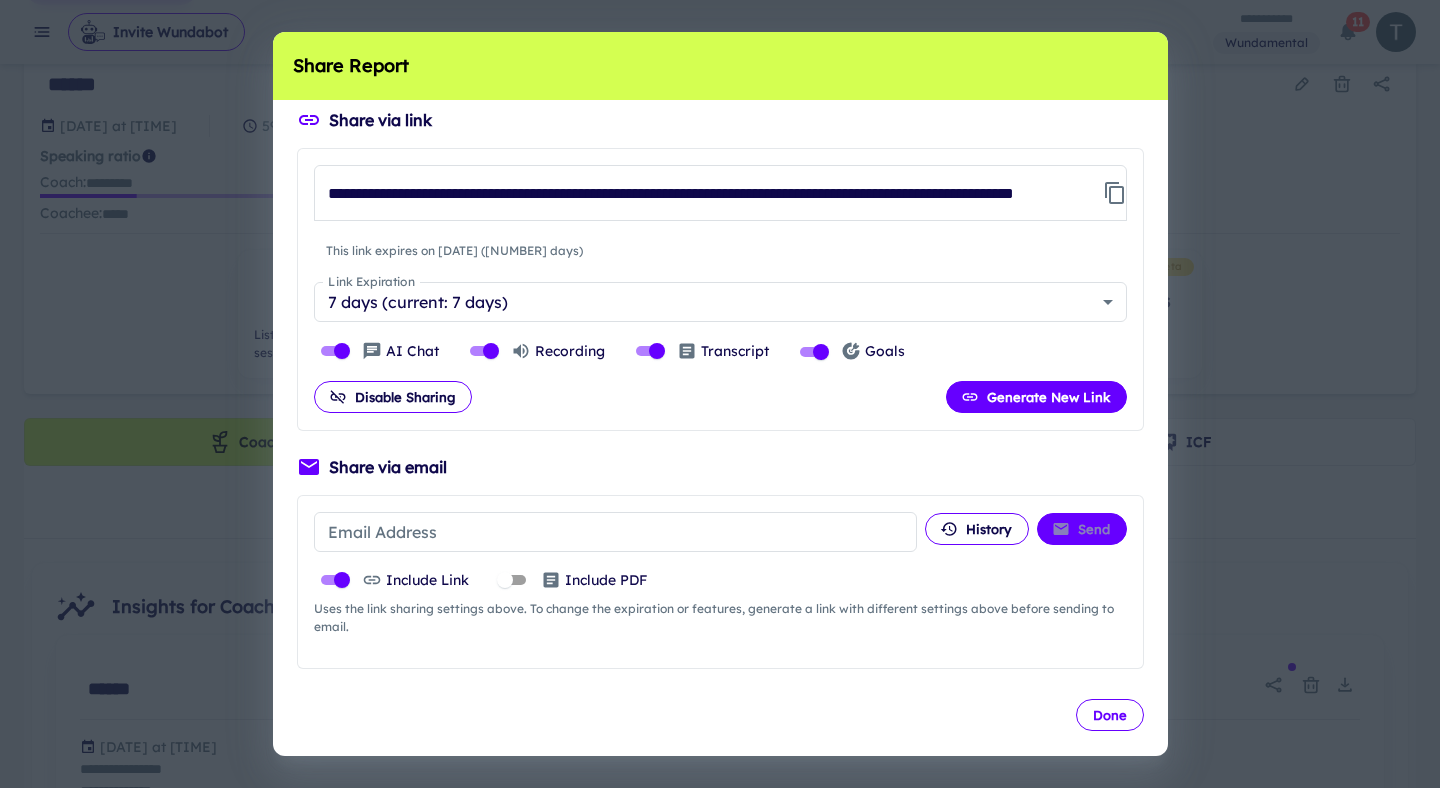 click on "Done" at bounding box center [1110, 715] 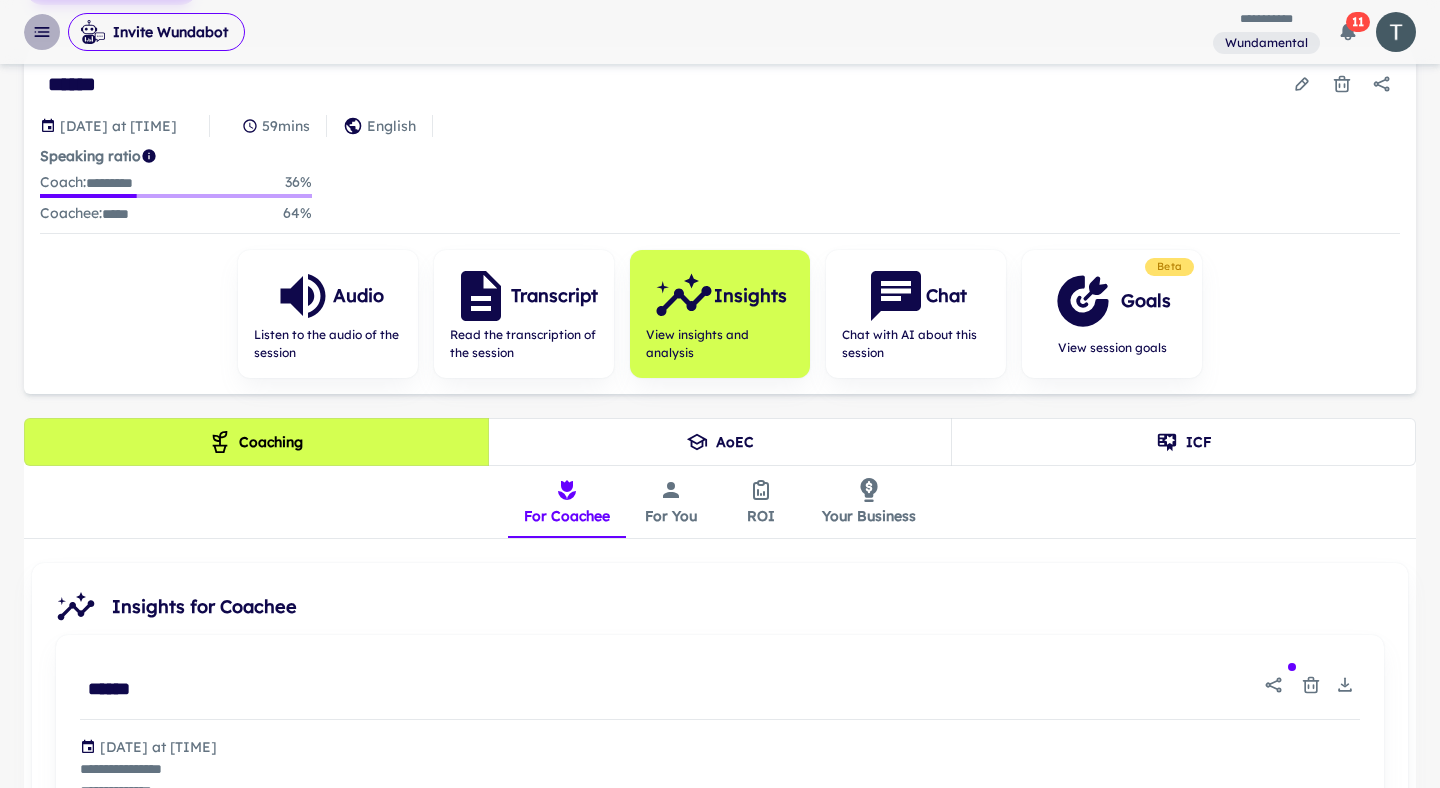 click 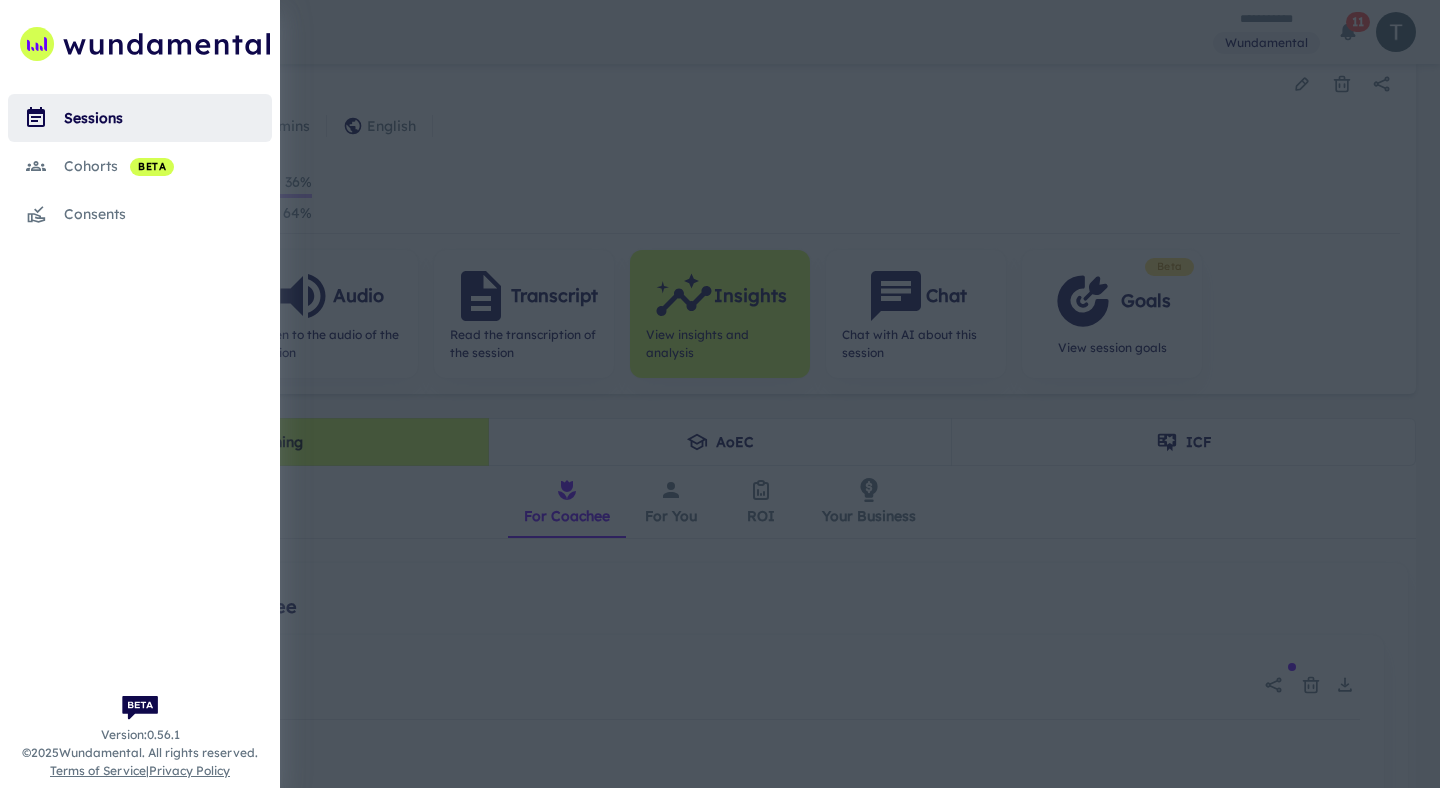 click on "sessions" at bounding box center (168, 118) 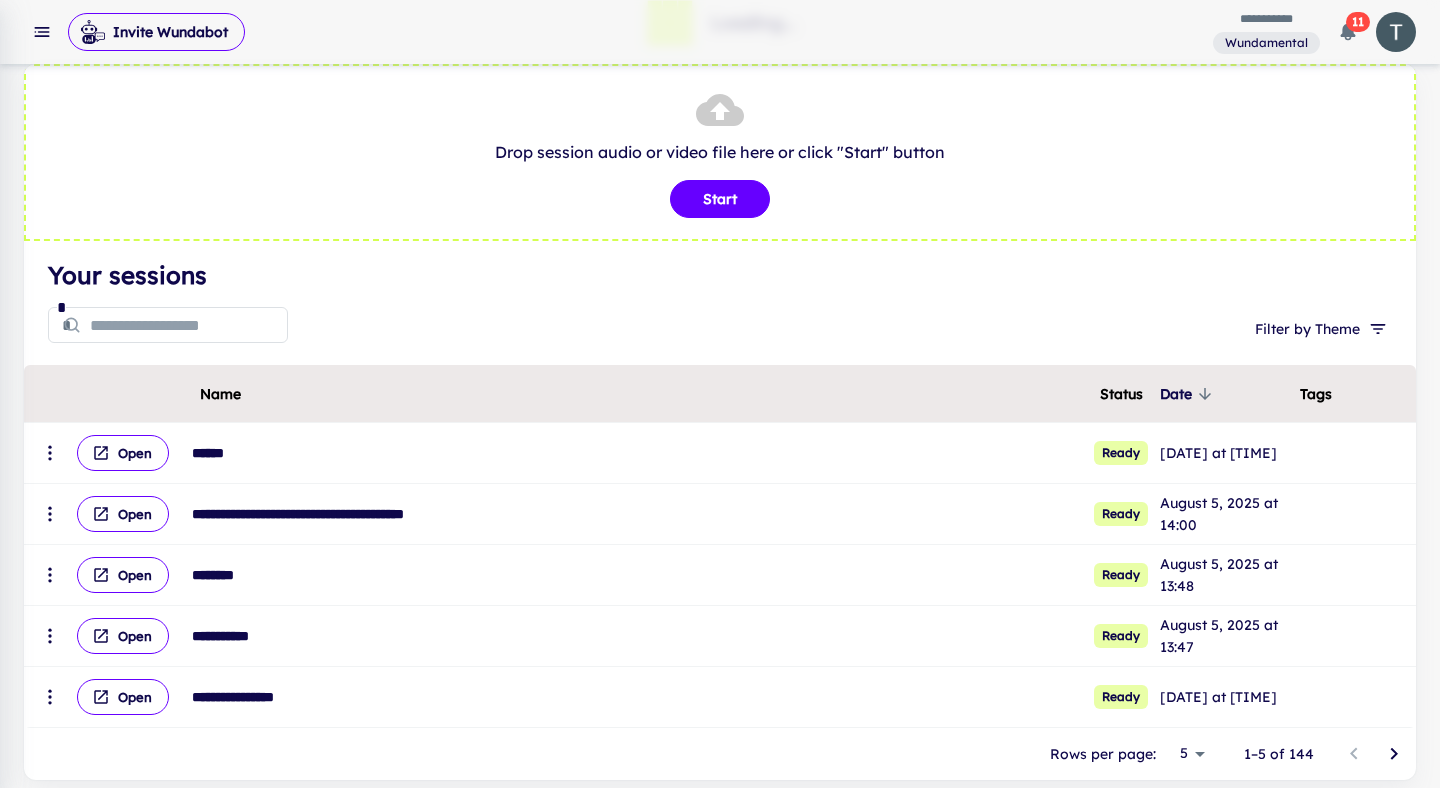 scroll, scrollTop: 0, scrollLeft: 0, axis: both 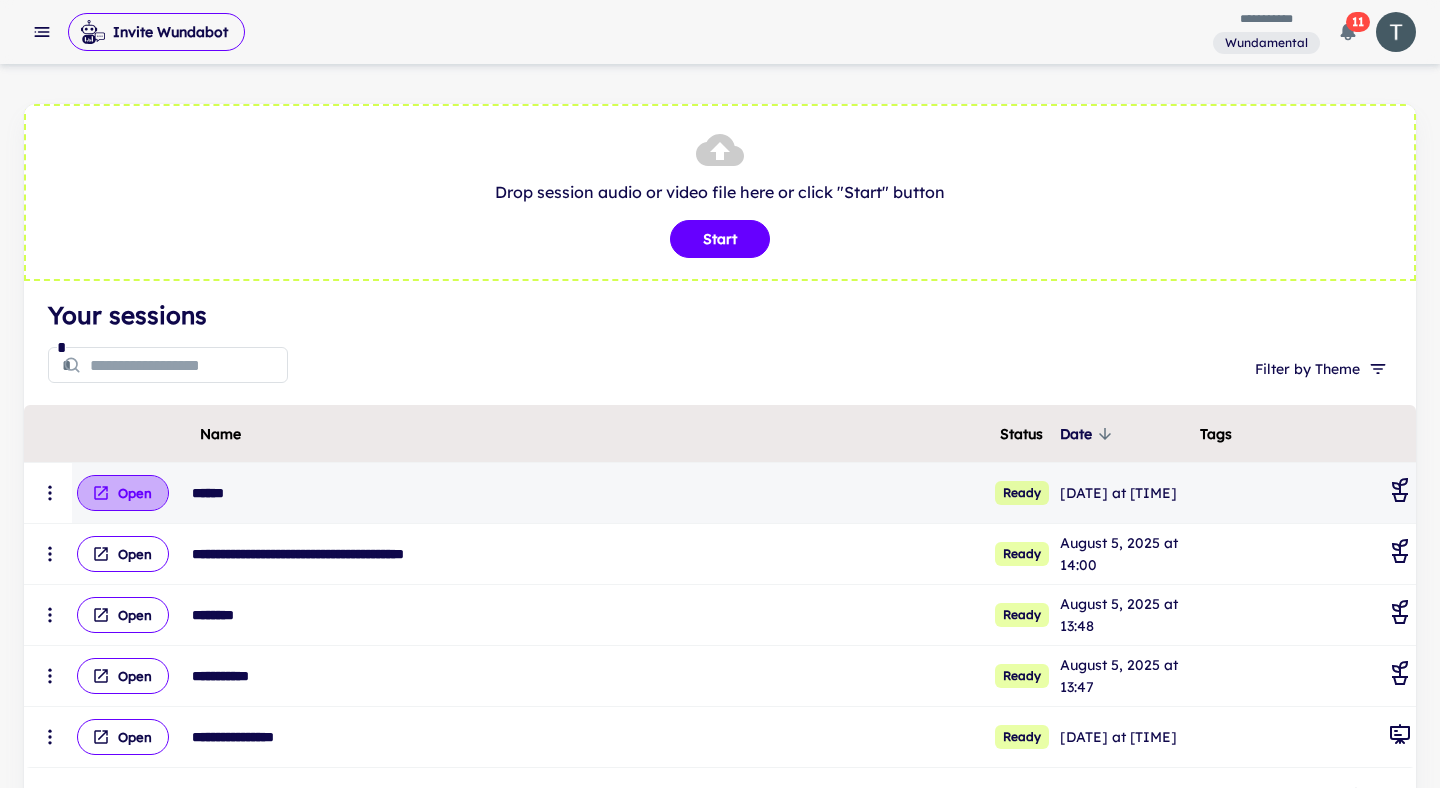 click on "Open" at bounding box center (123, 493) 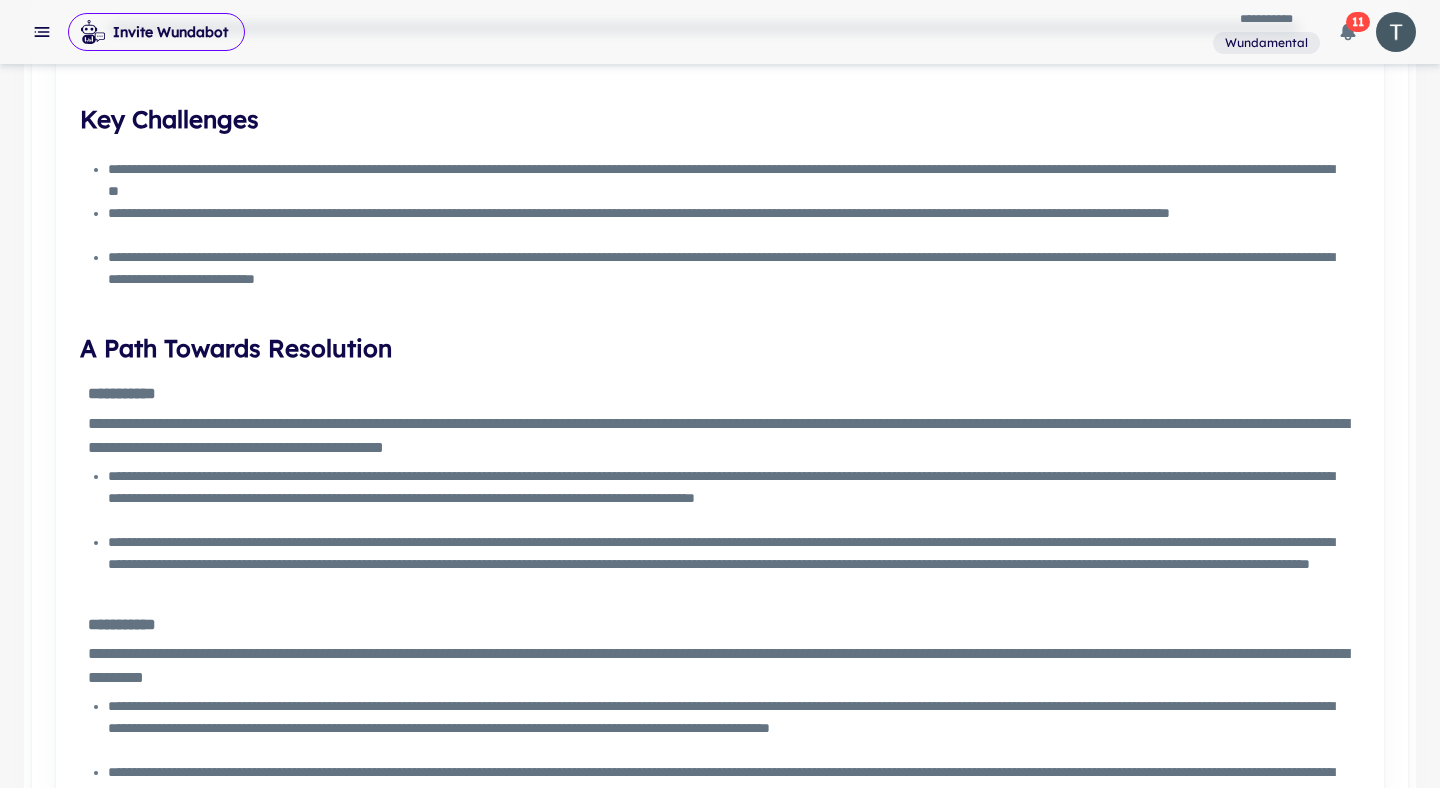 scroll, scrollTop: 1429, scrollLeft: 0, axis: vertical 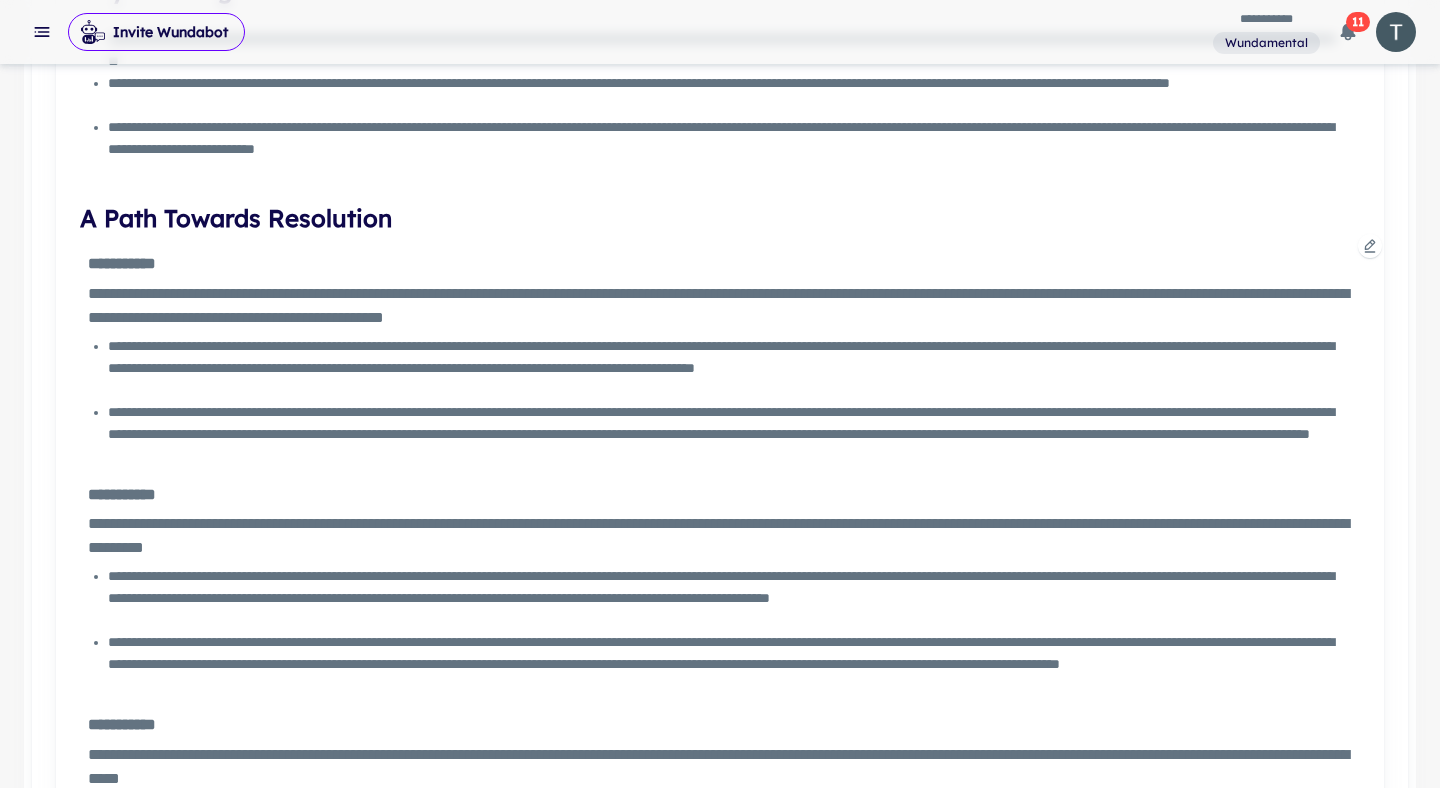 click 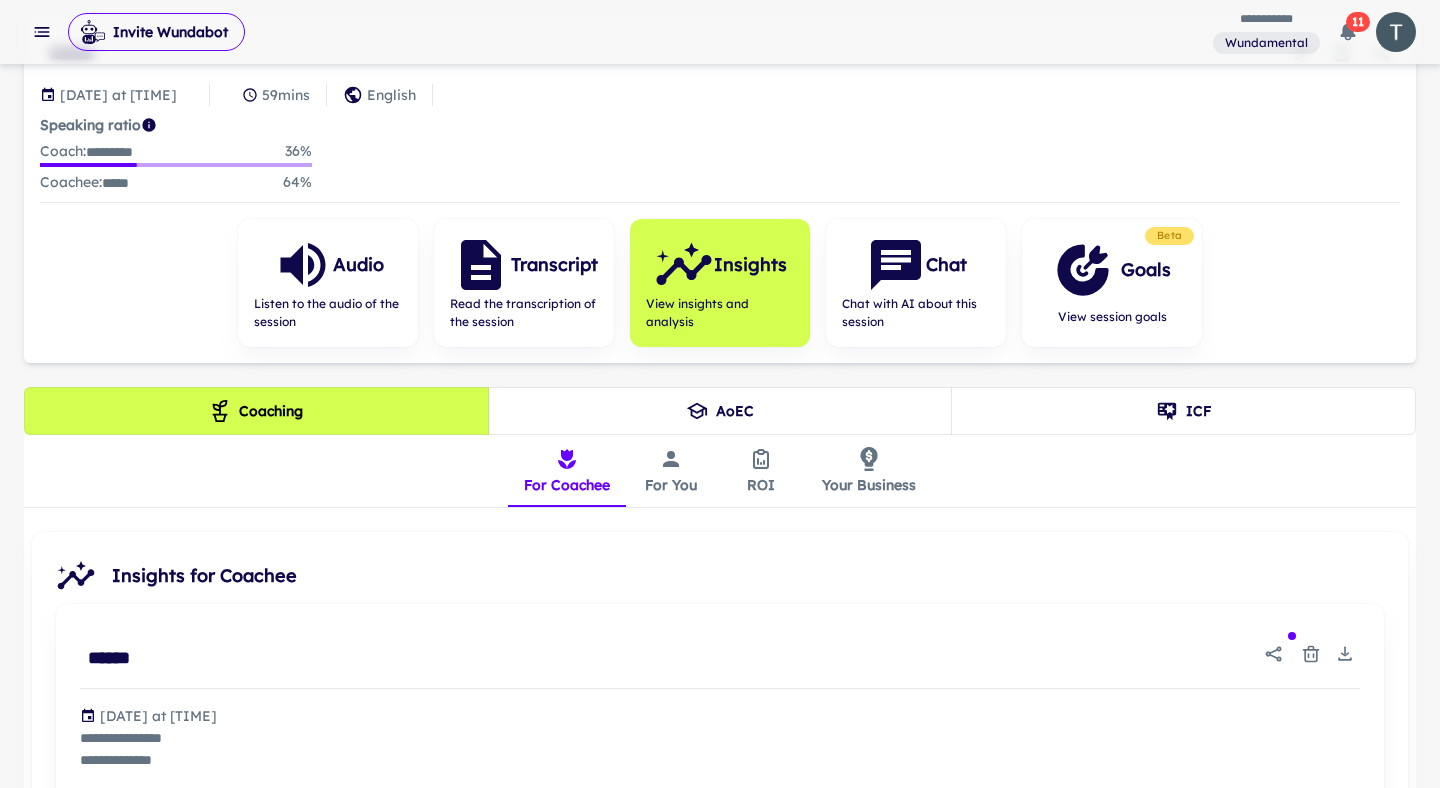 scroll, scrollTop: 152, scrollLeft: 0, axis: vertical 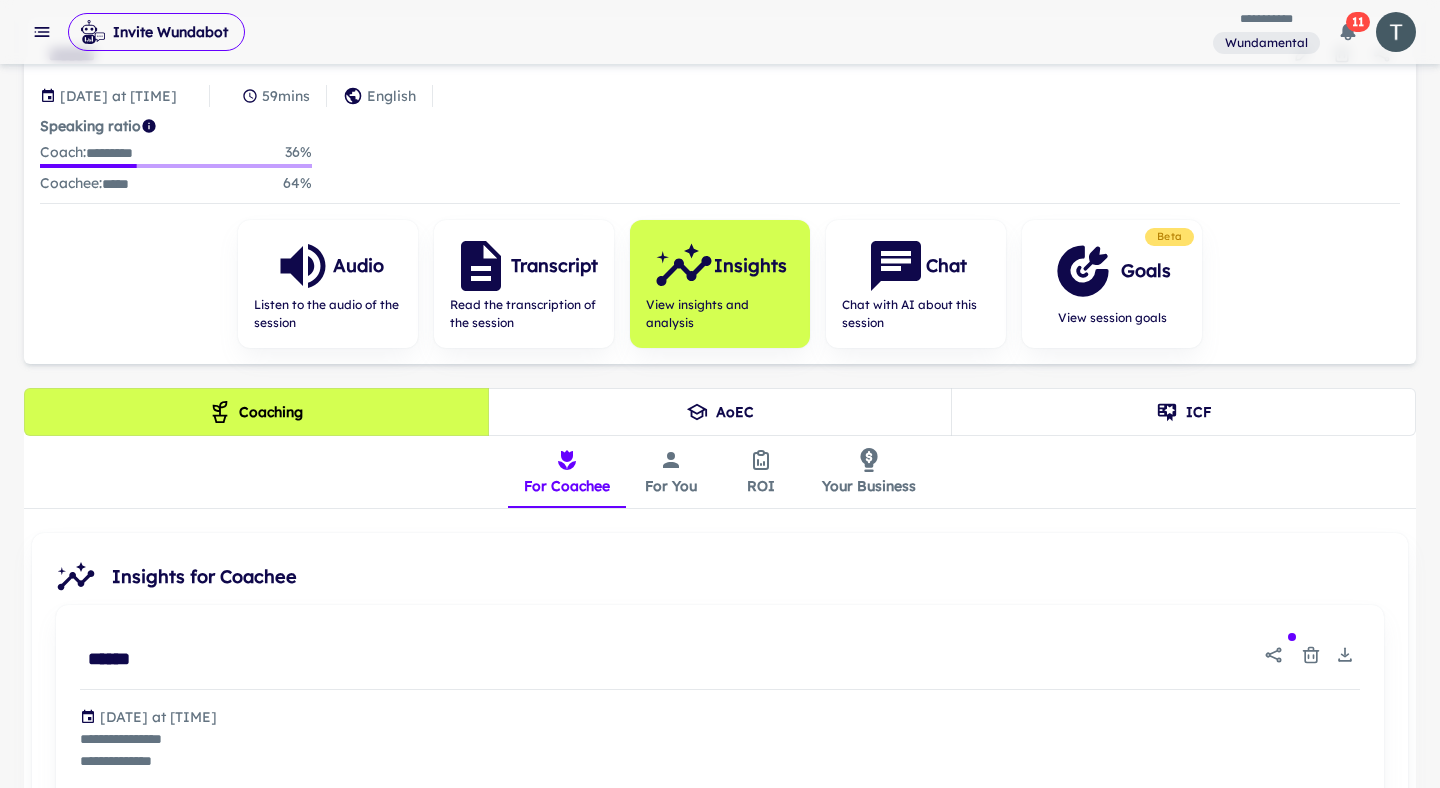 click 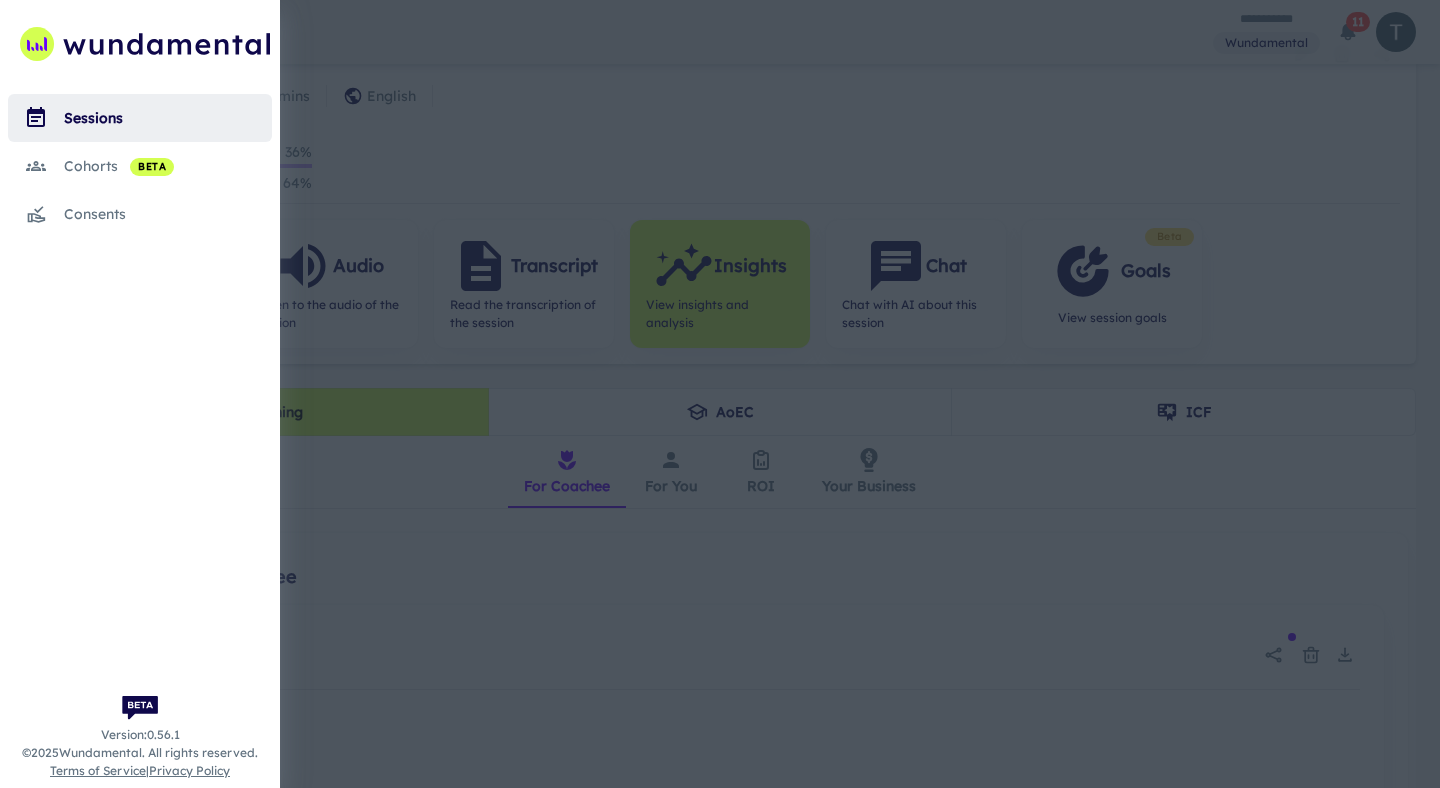 click on "sessions" at bounding box center (140, 118) 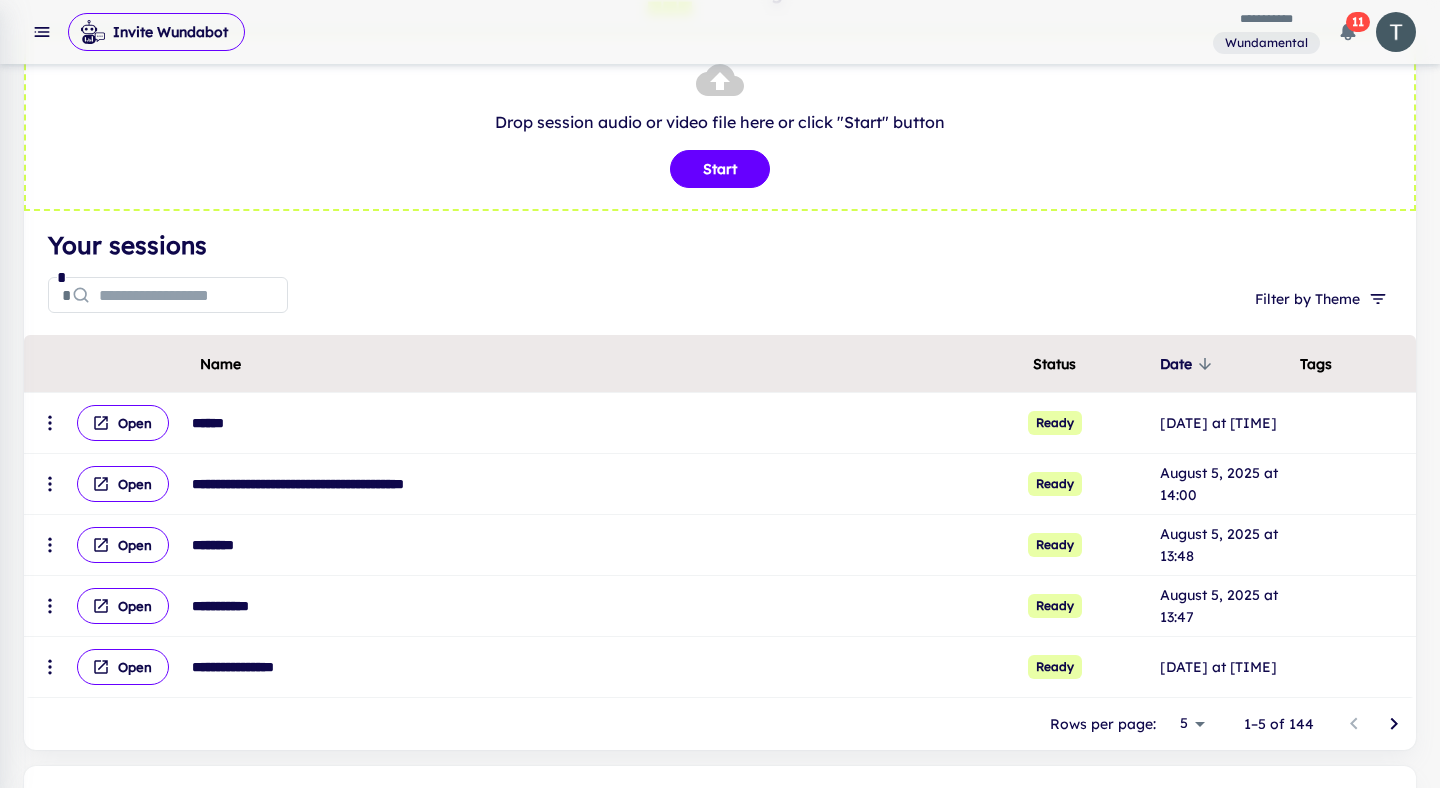 scroll, scrollTop: 0, scrollLeft: 0, axis: both 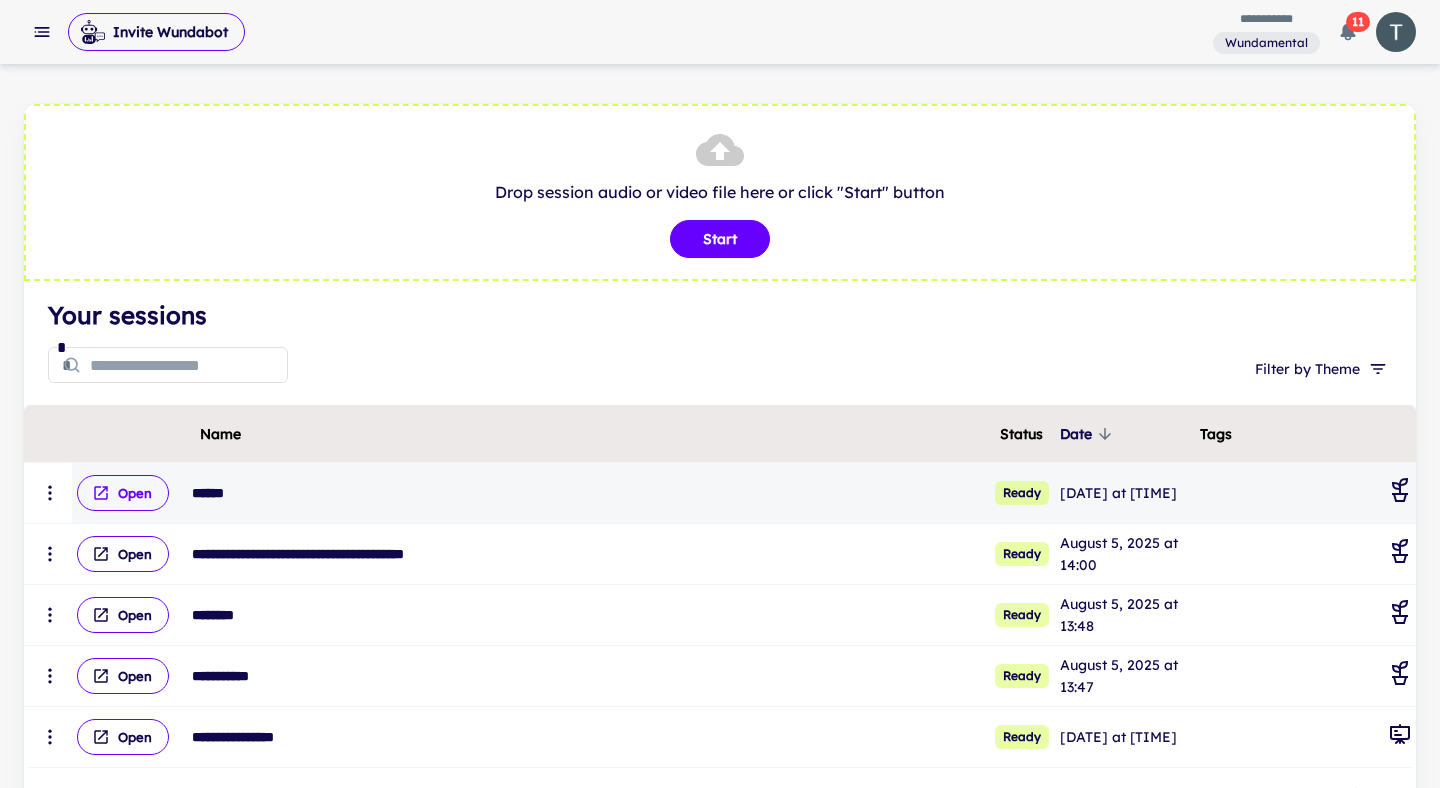 click on "Open" at bounding box center (123, 493) 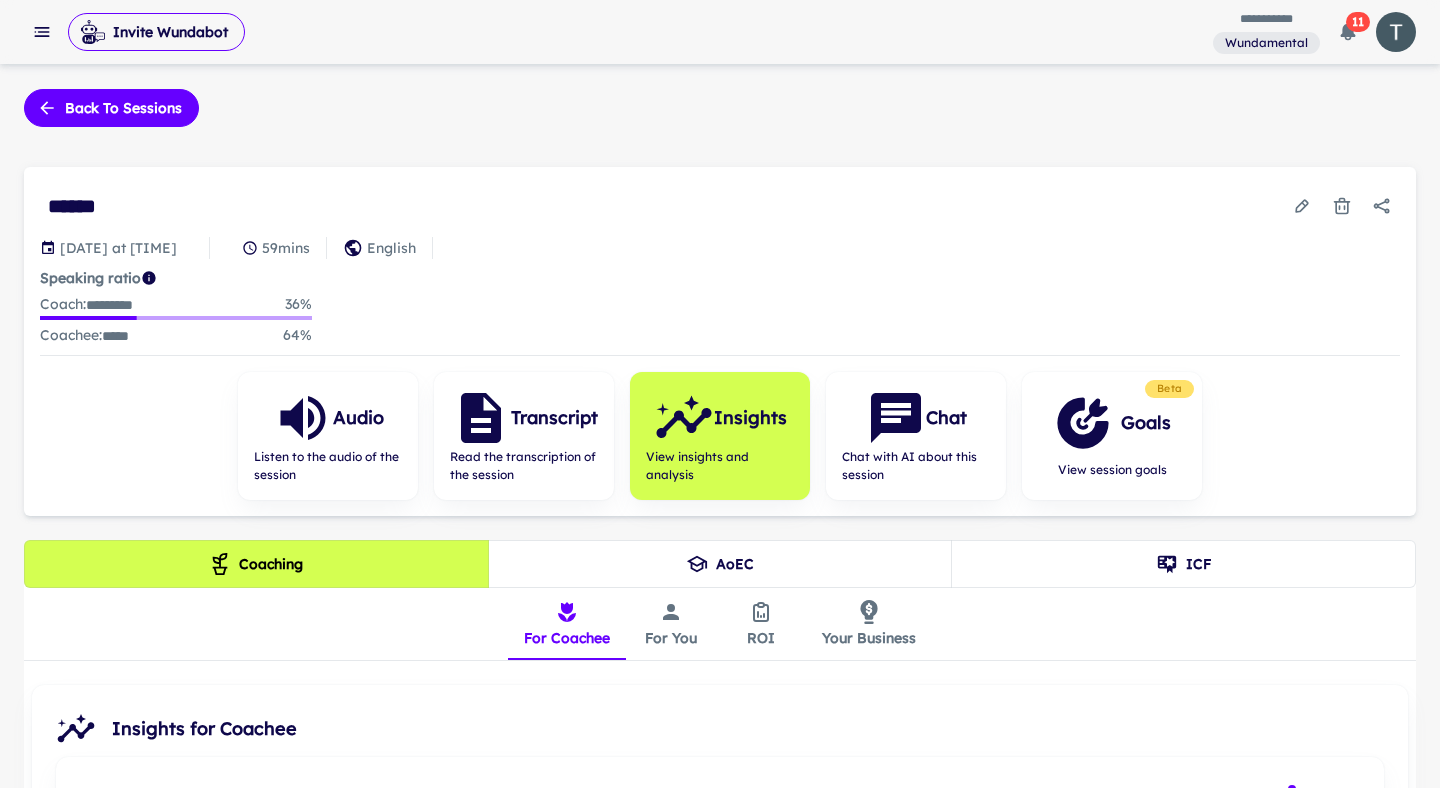 click 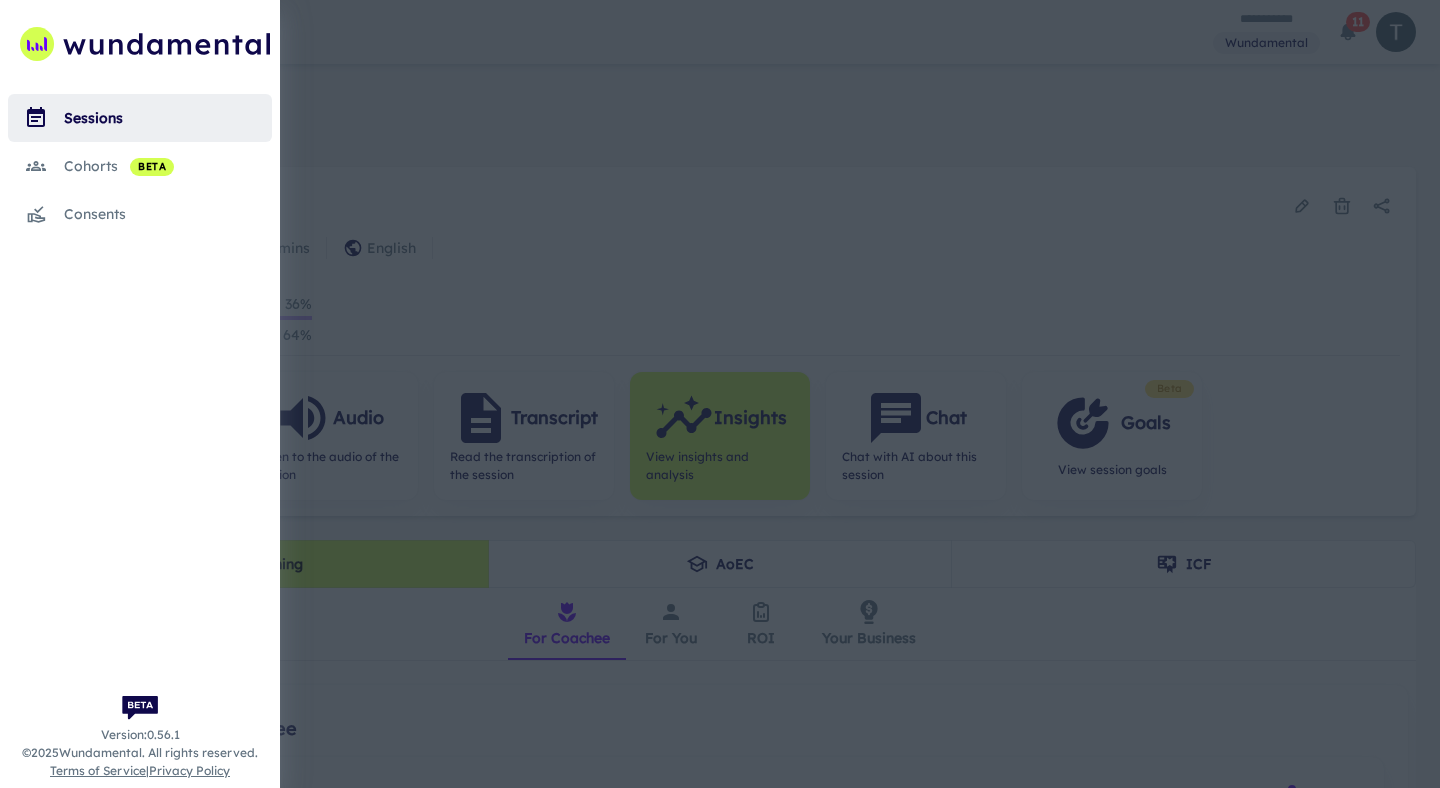 click on "sessions" at bounding box center (168, 118) 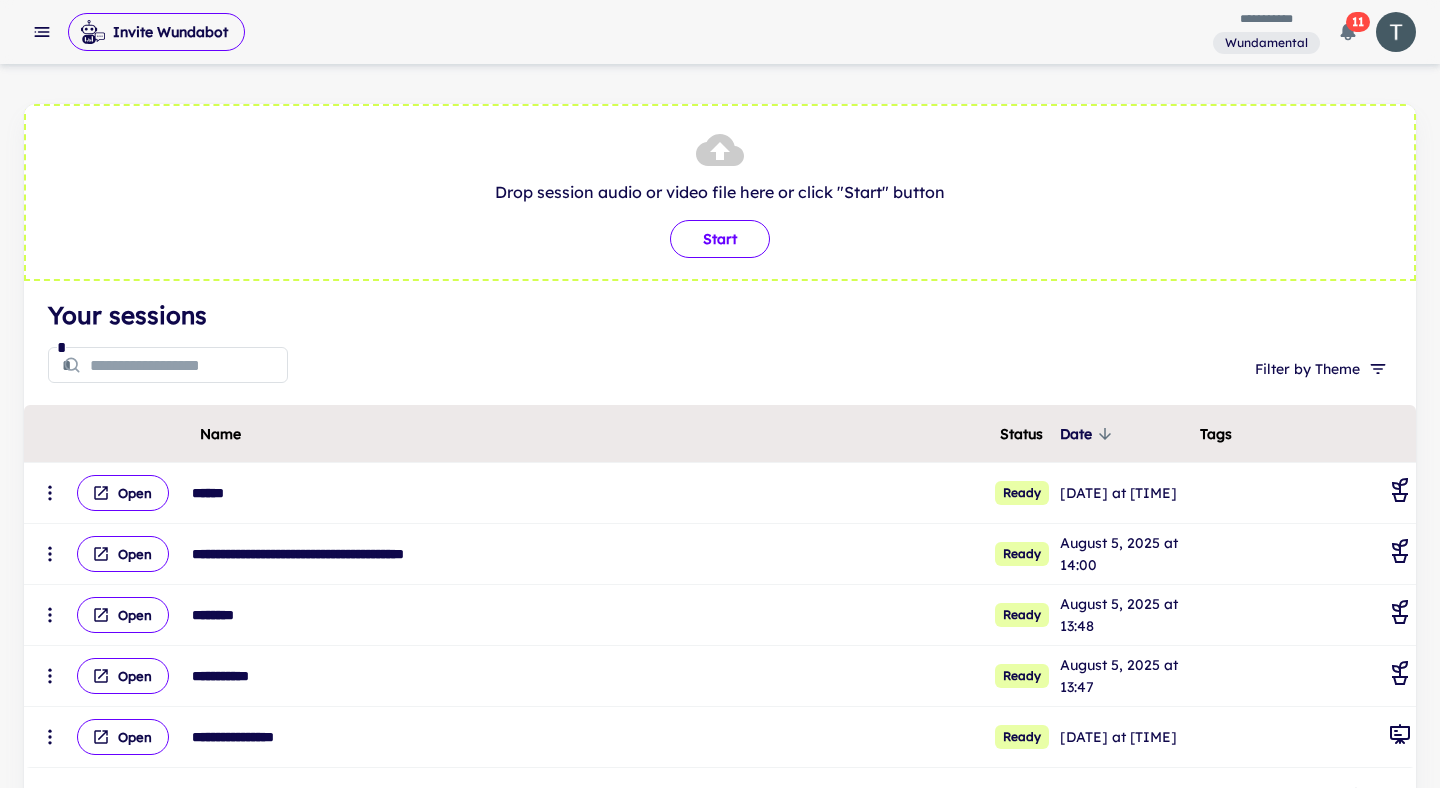 click on "Start" at bounding box center [720, 239] 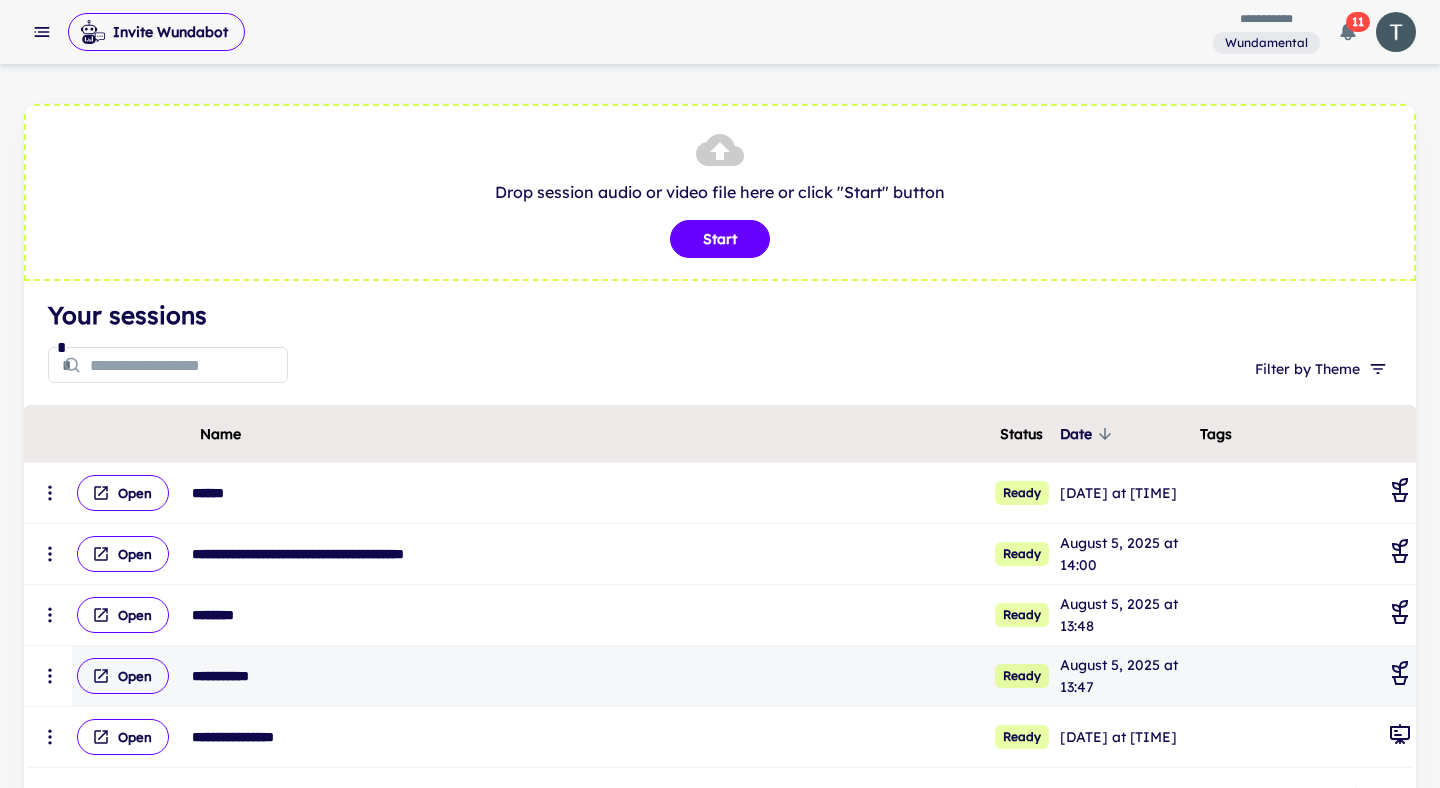 type on "**********" 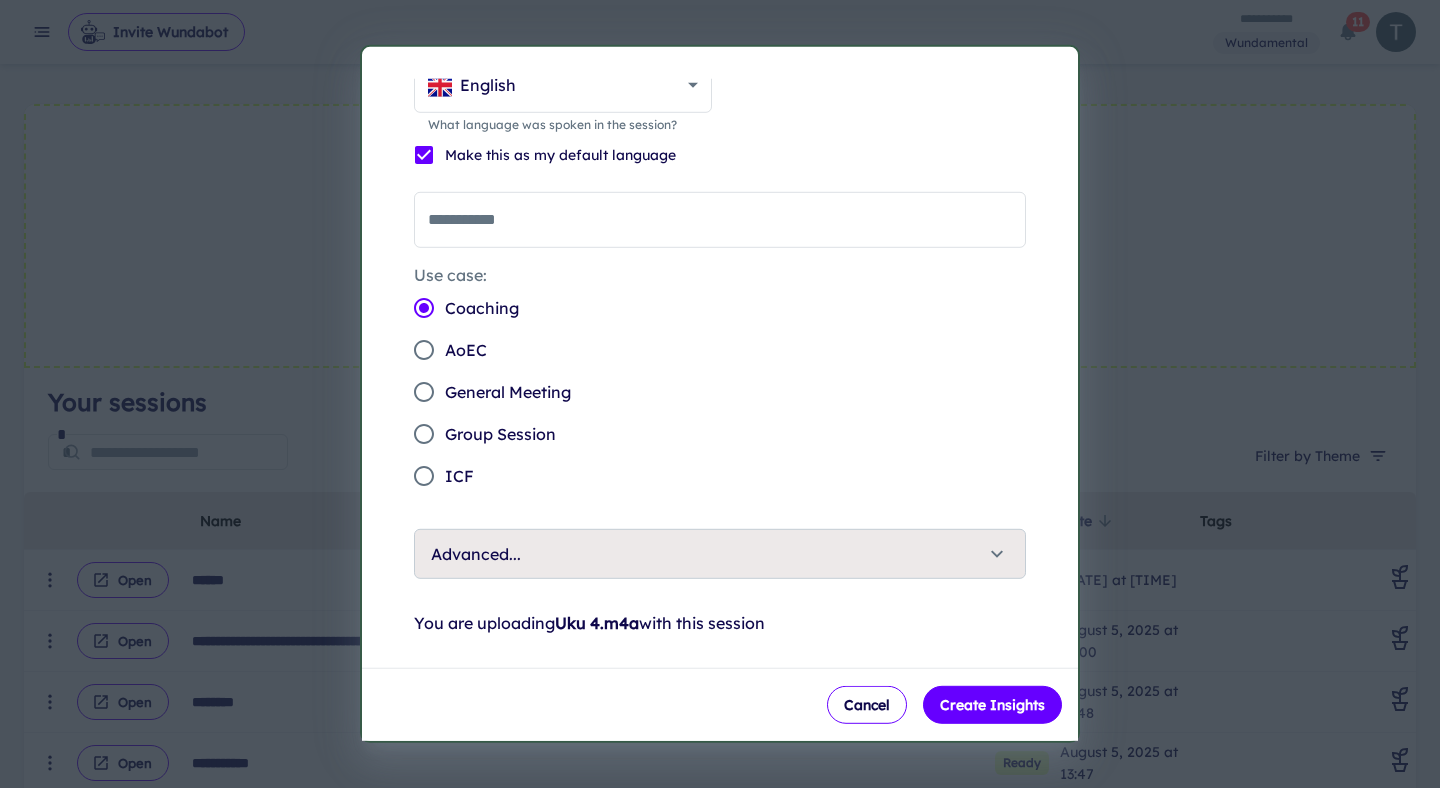 scroll, scrollTop: 140, scrollLeft: 0, axis: vertical 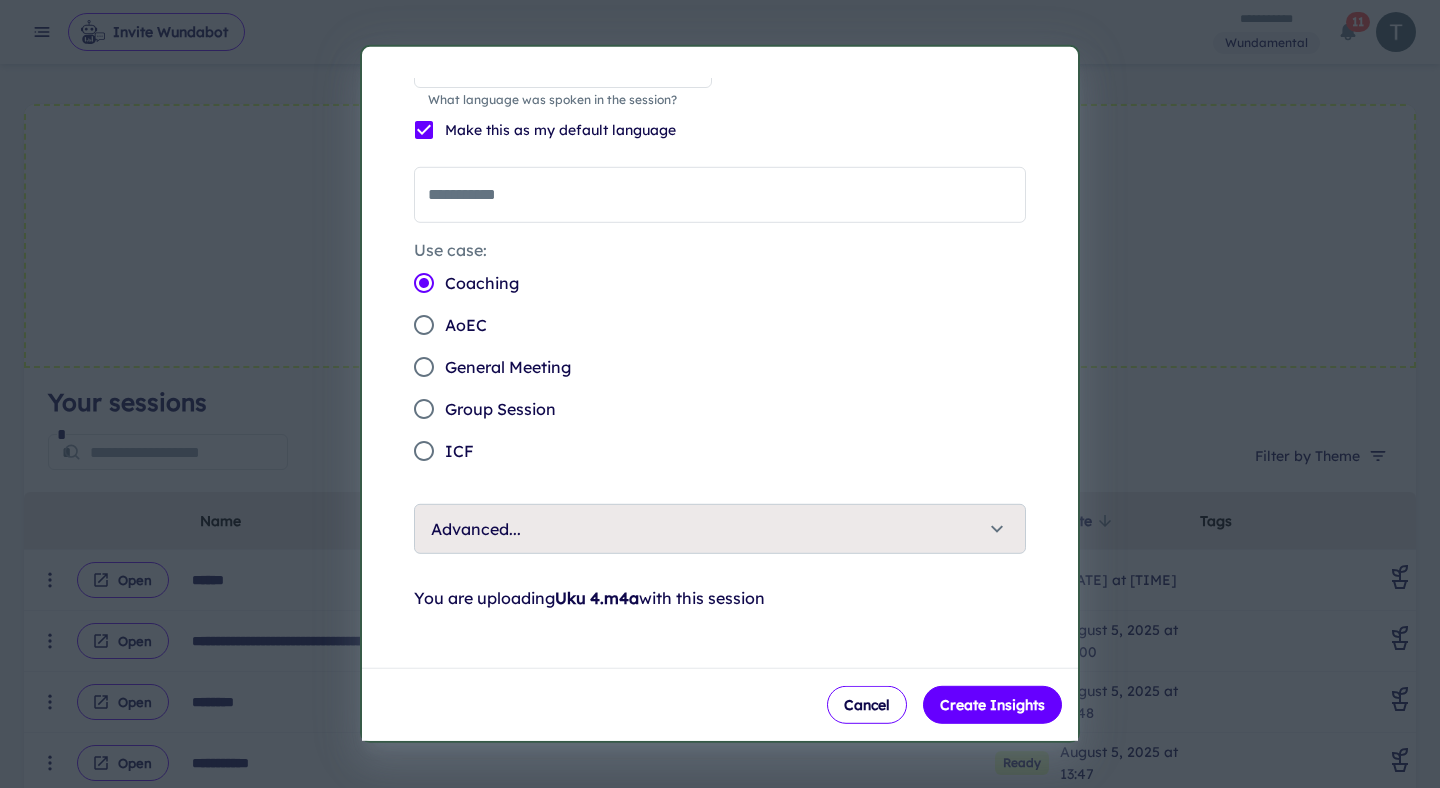 click on "Advanced..." at bounding box center (708, 529) 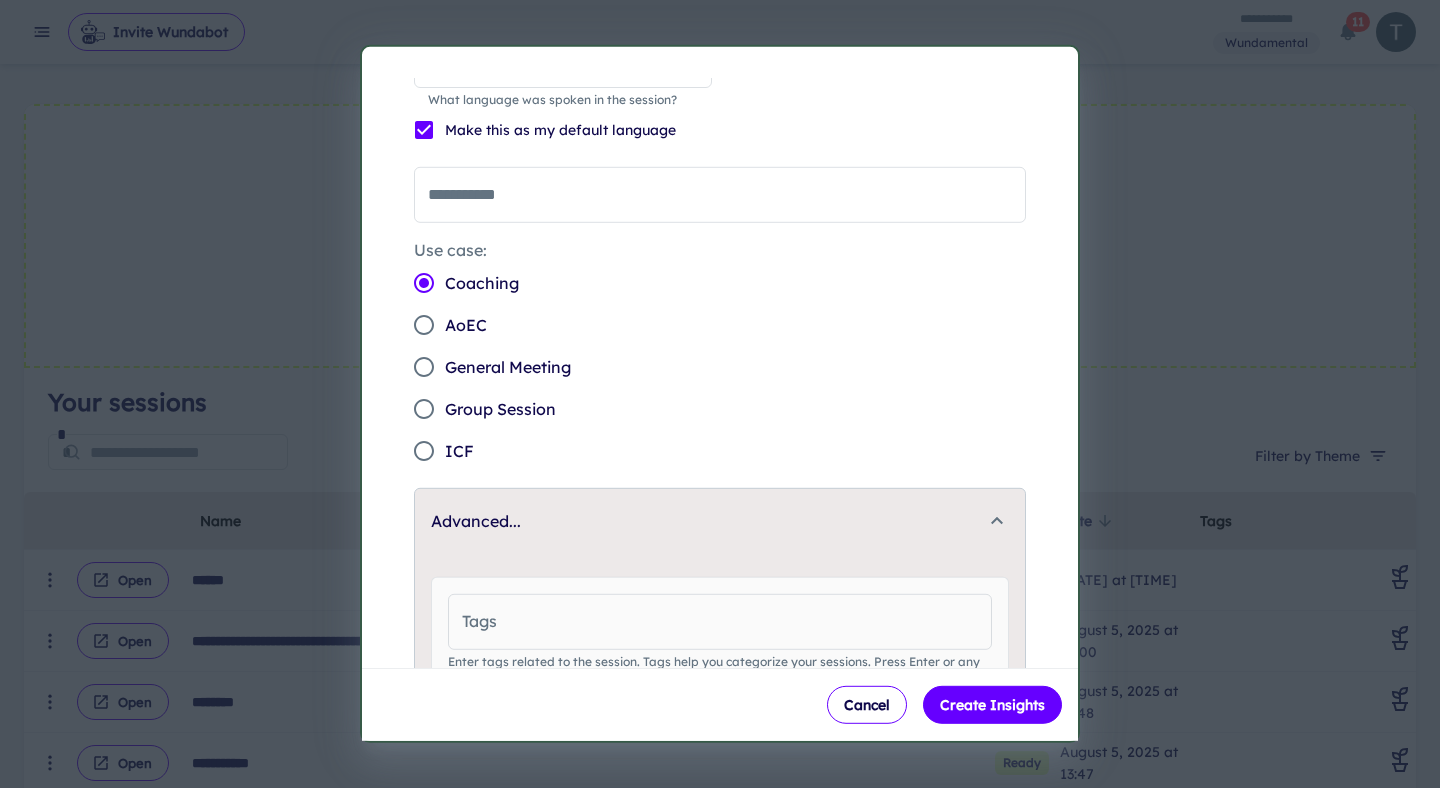 scroll, scrollTop: 198, scrollLeft: 0, axis: vertical 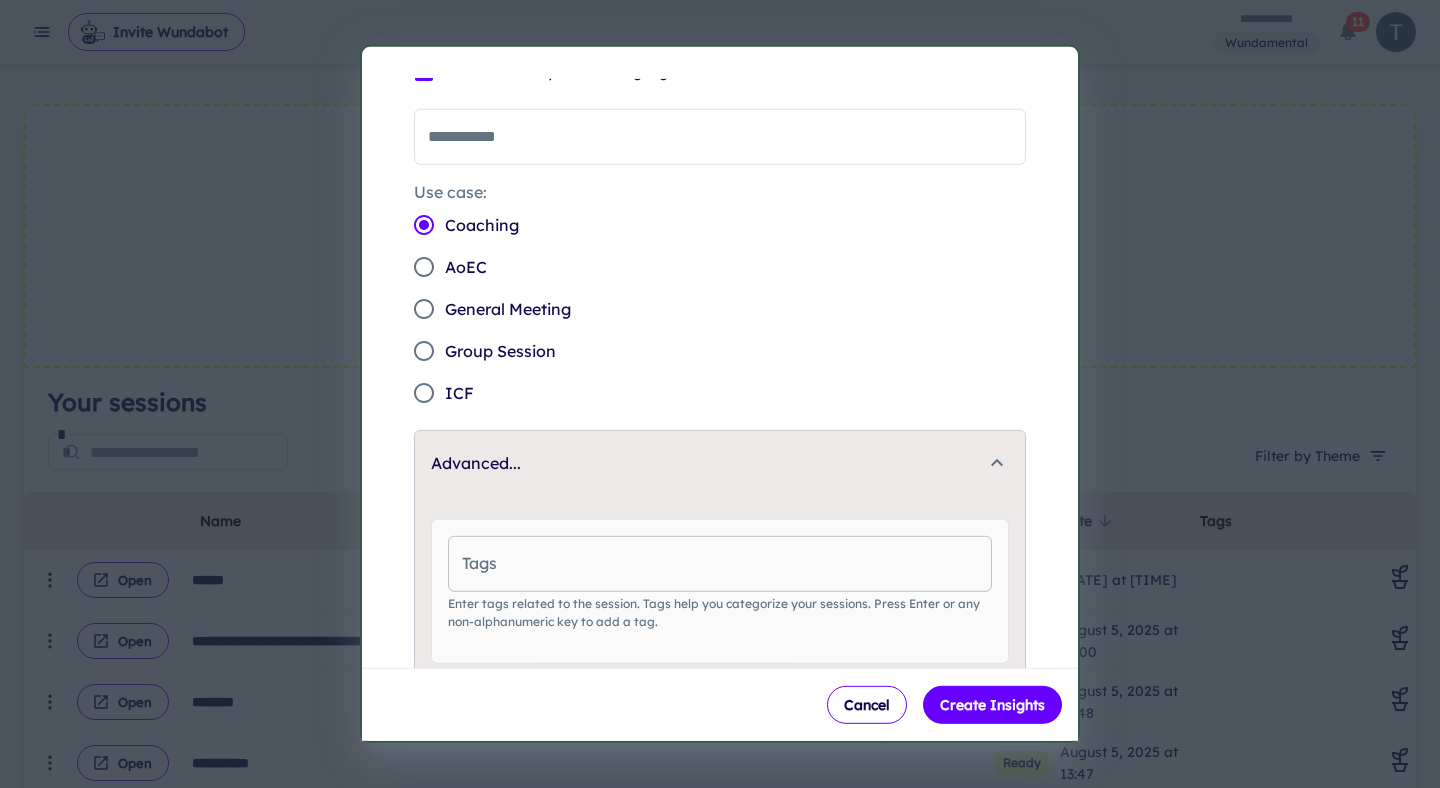 click on "Tags" at bounding box center (720, 564) 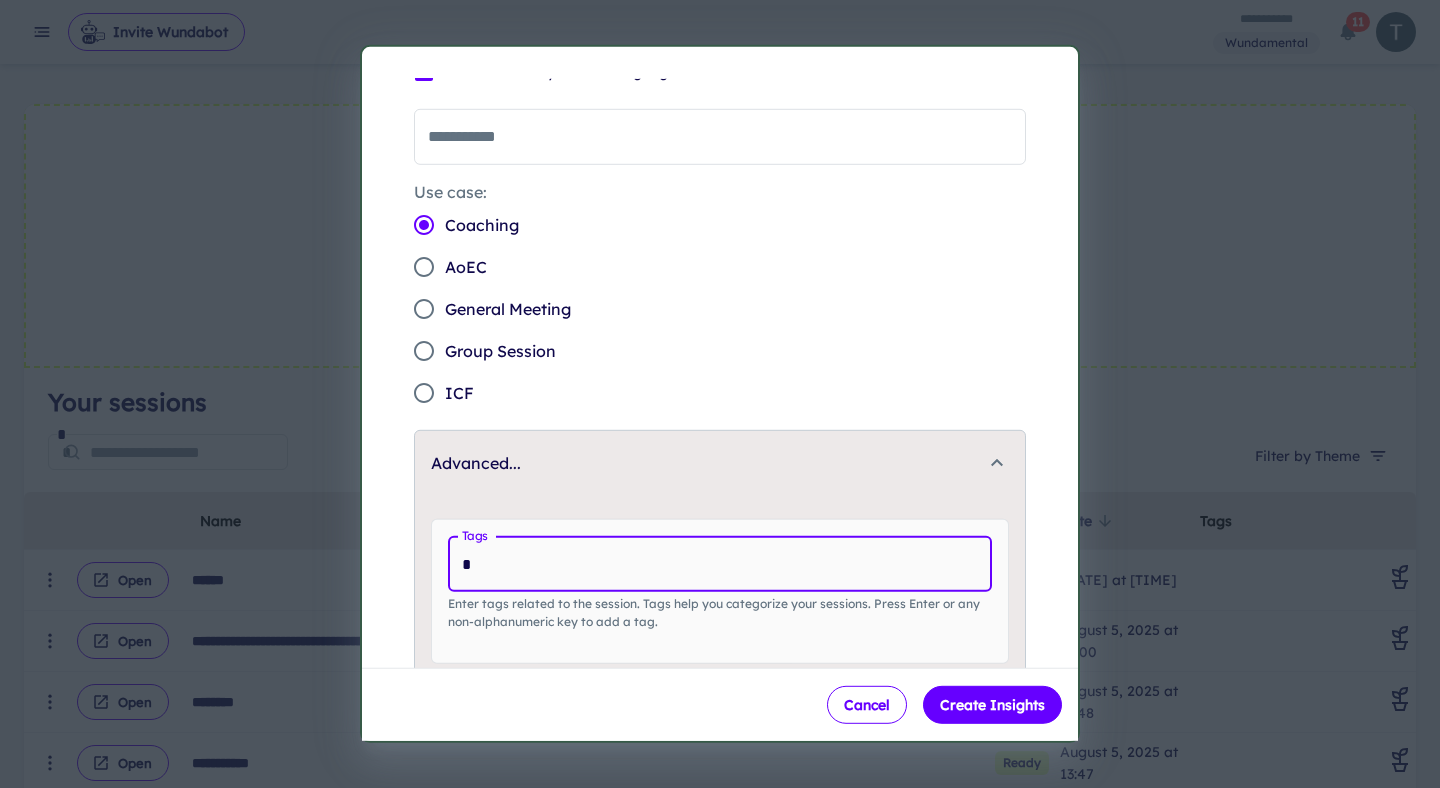 type on "*" 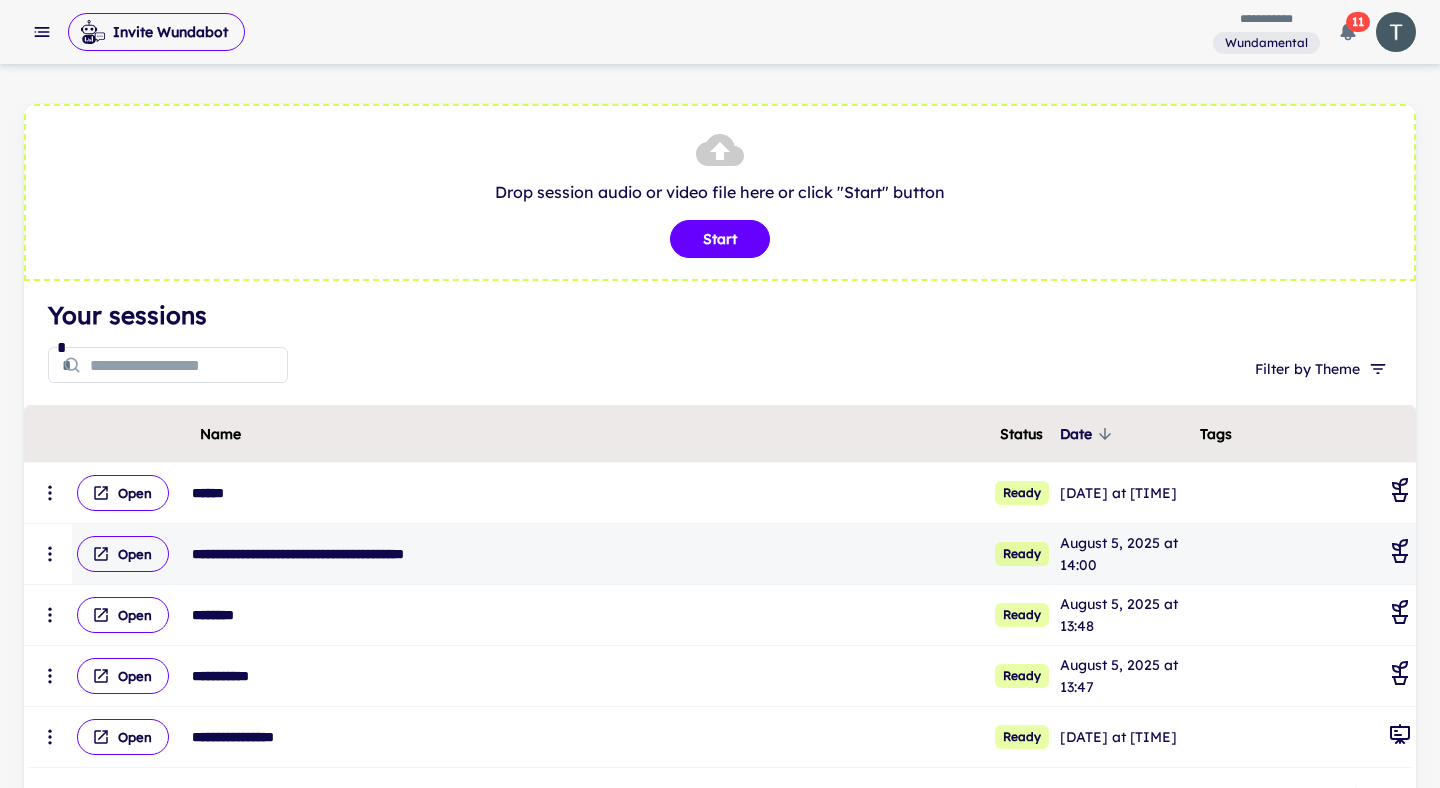 click 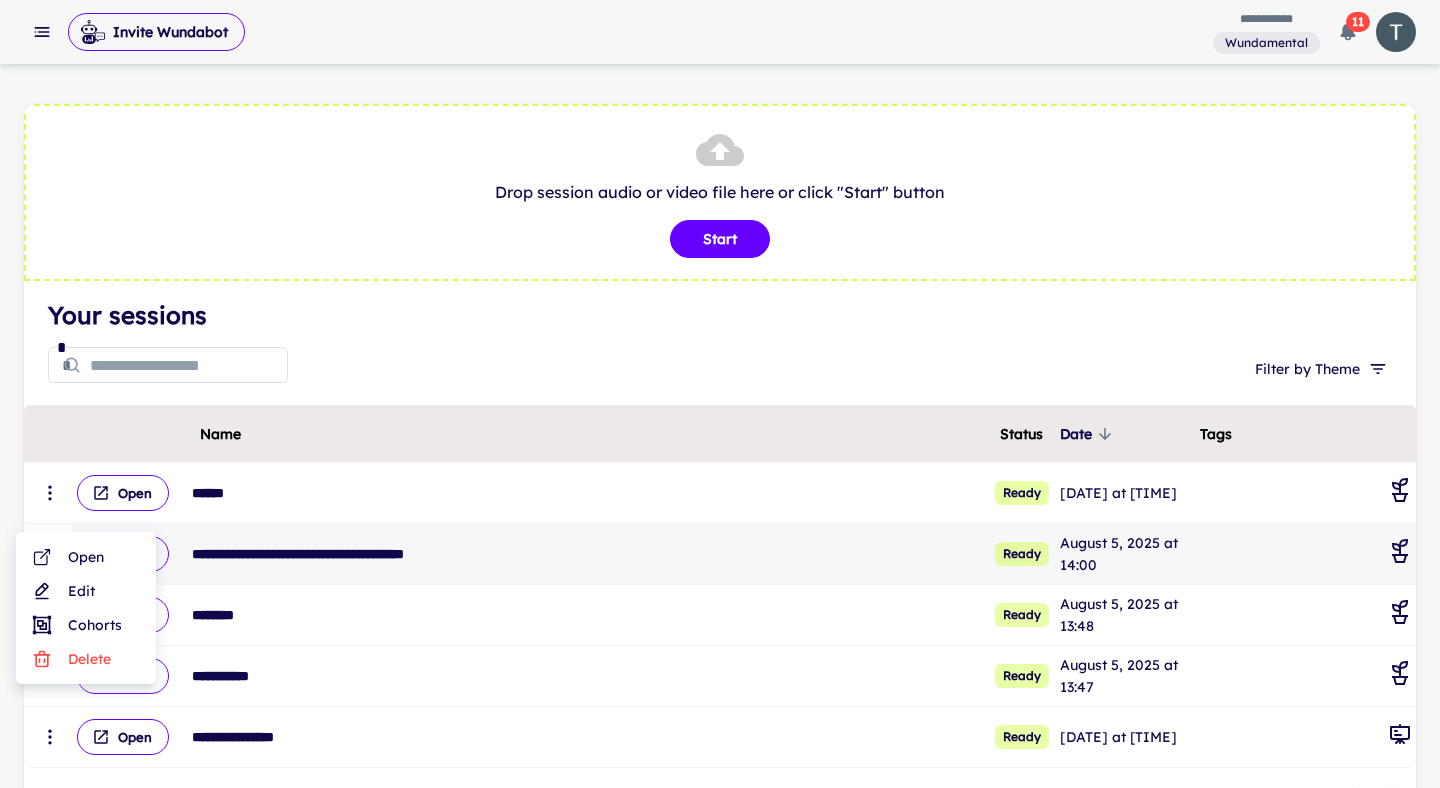 click at bounding box center (720, 394) 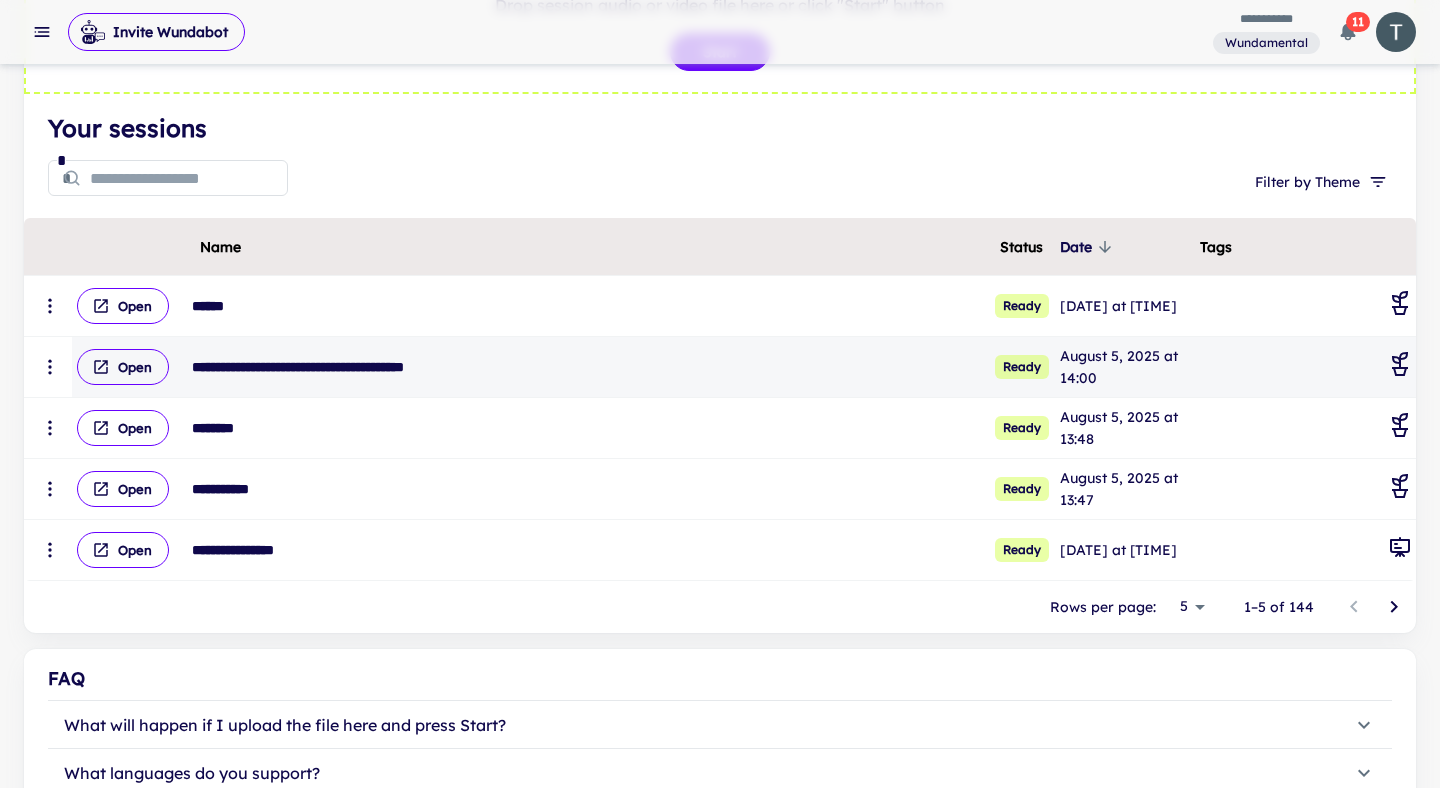 scroll, scrollTop: 0, scrollLeft: 0, axis: both 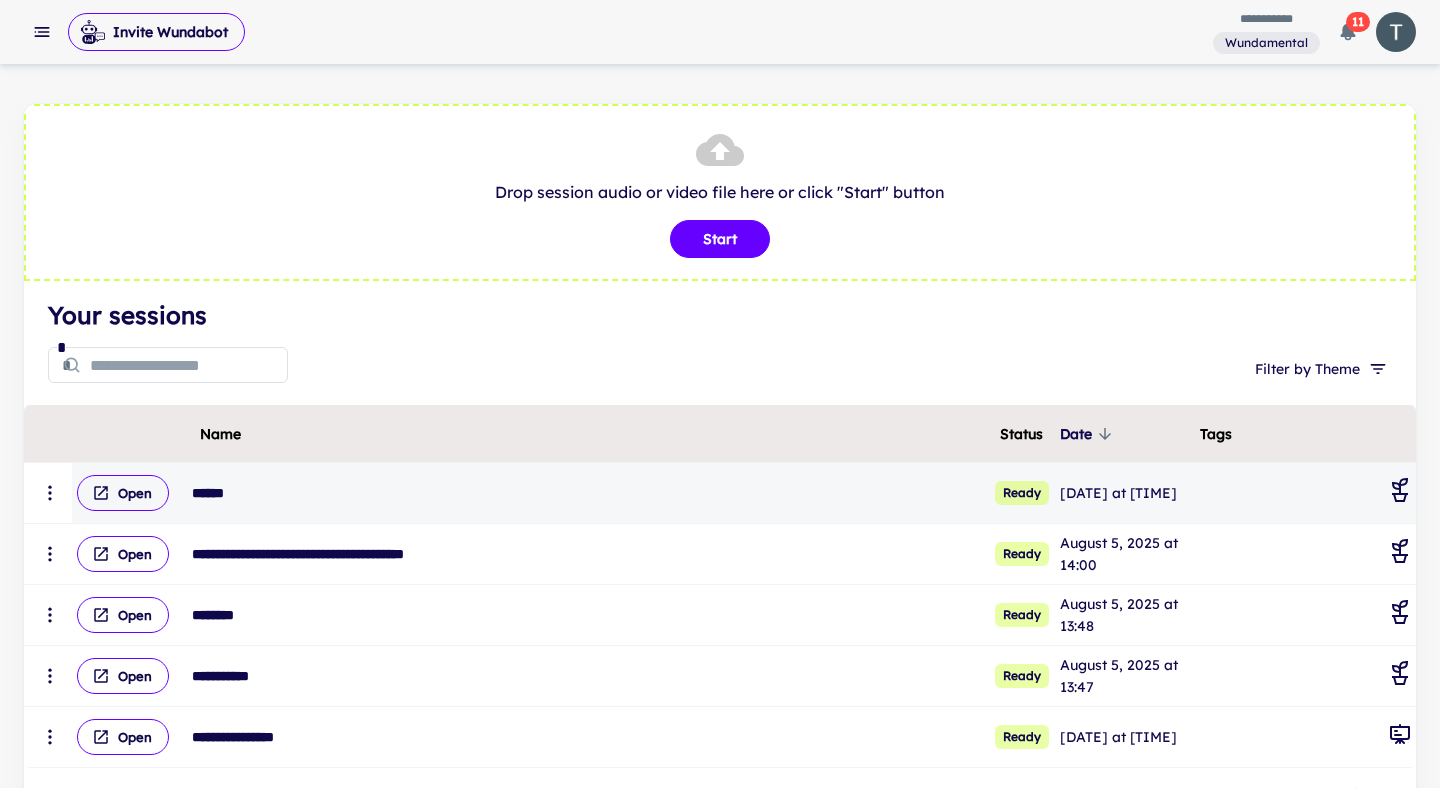 click 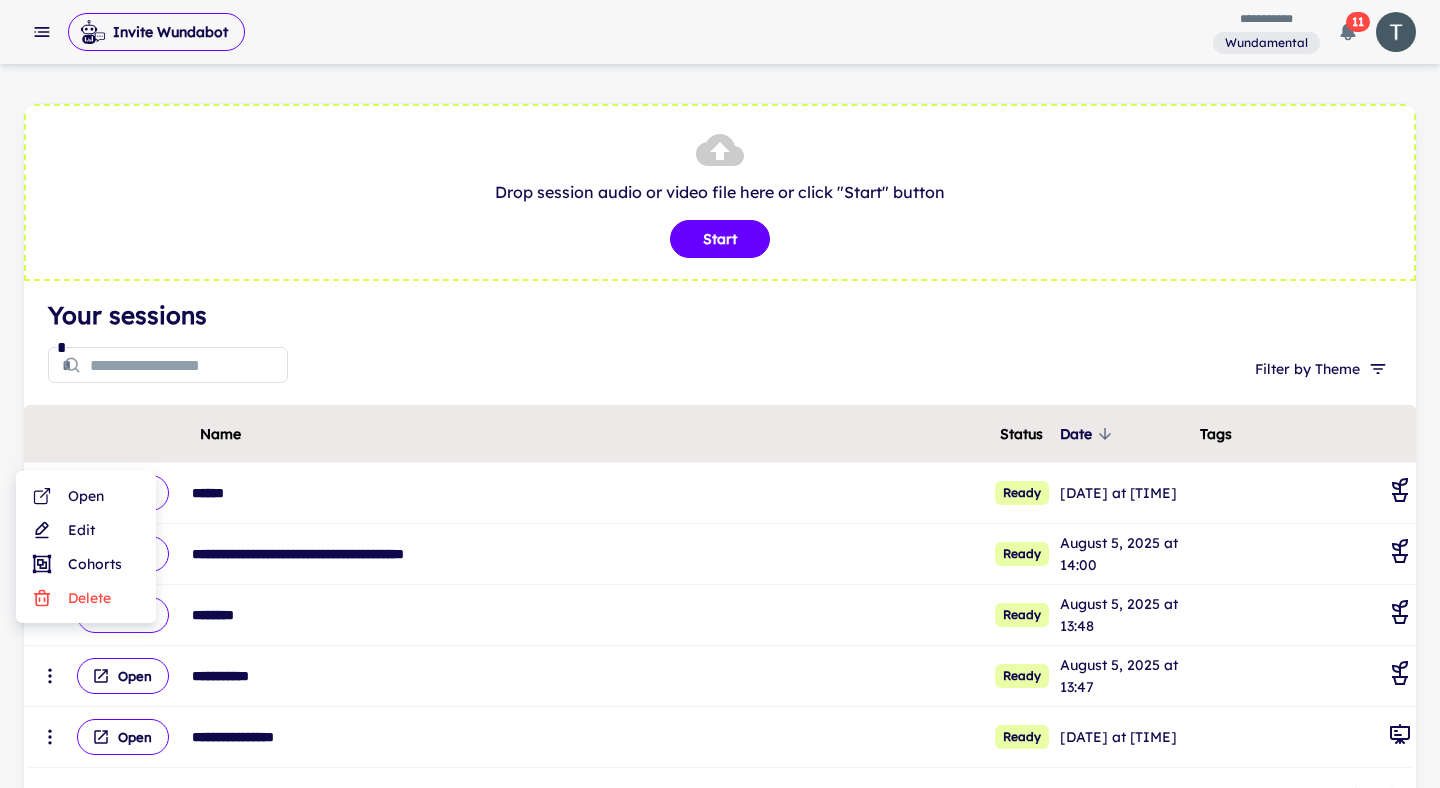 click on "Edit" at bounding box center [86, 530] 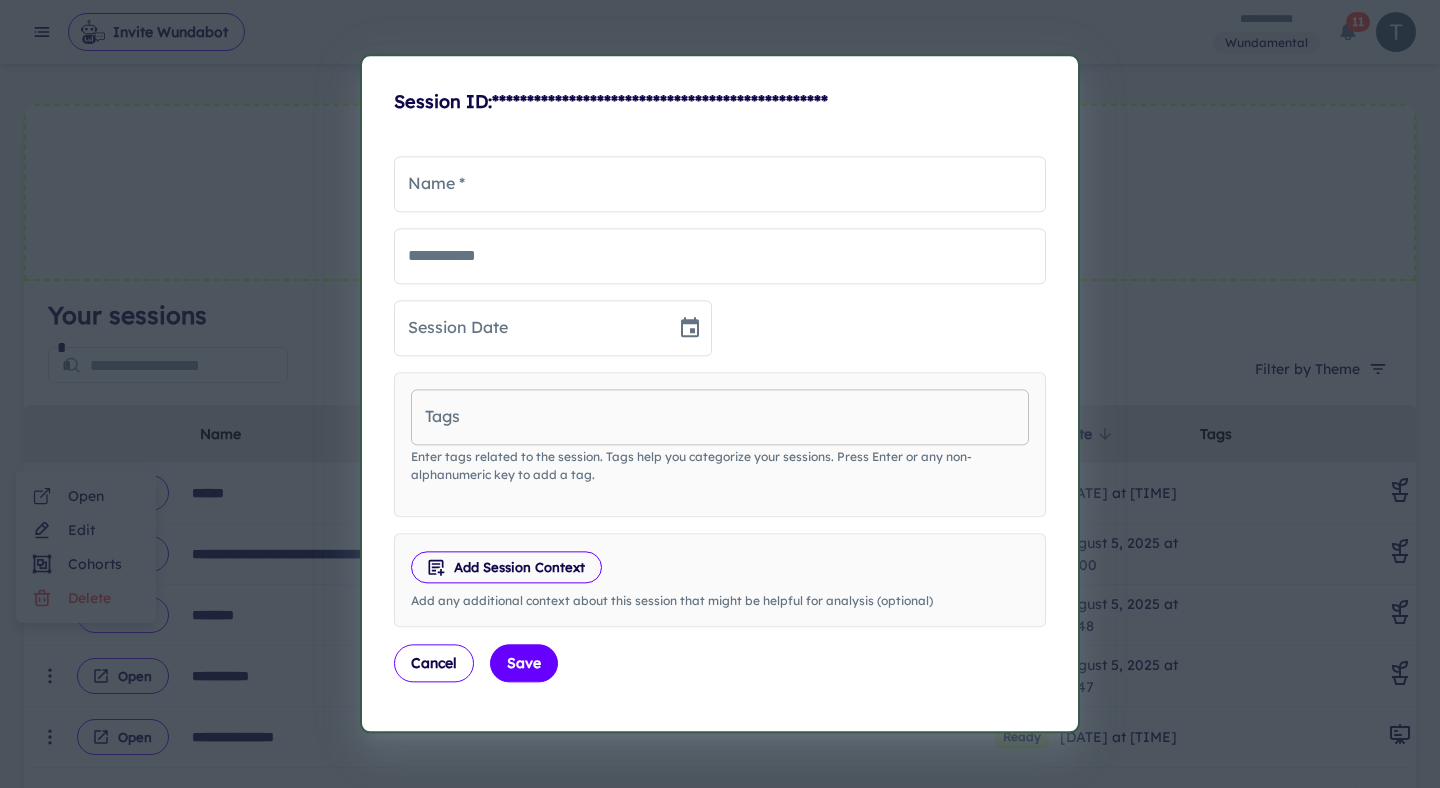 type on "******" 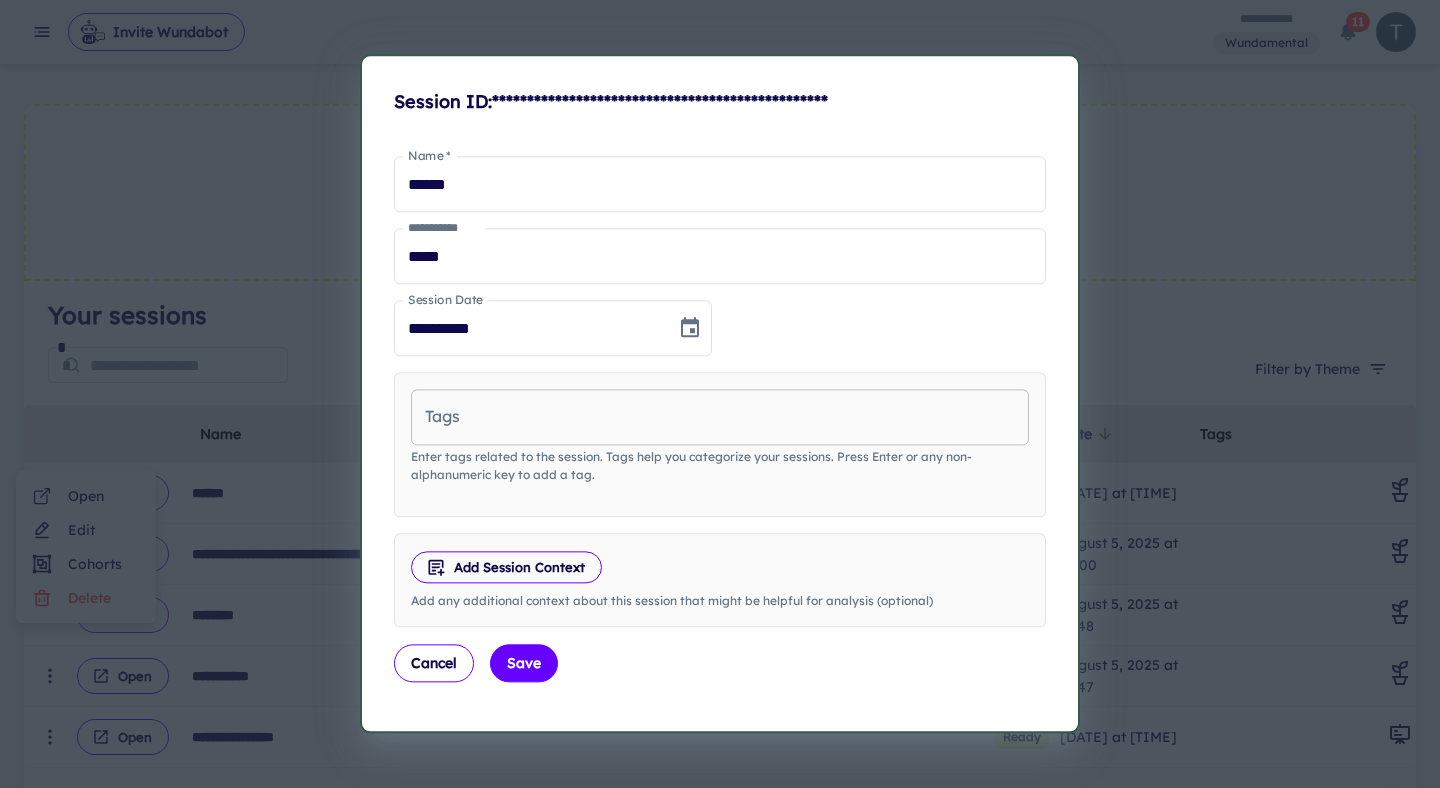 click on "Tags" at bounding box center [720, 417] 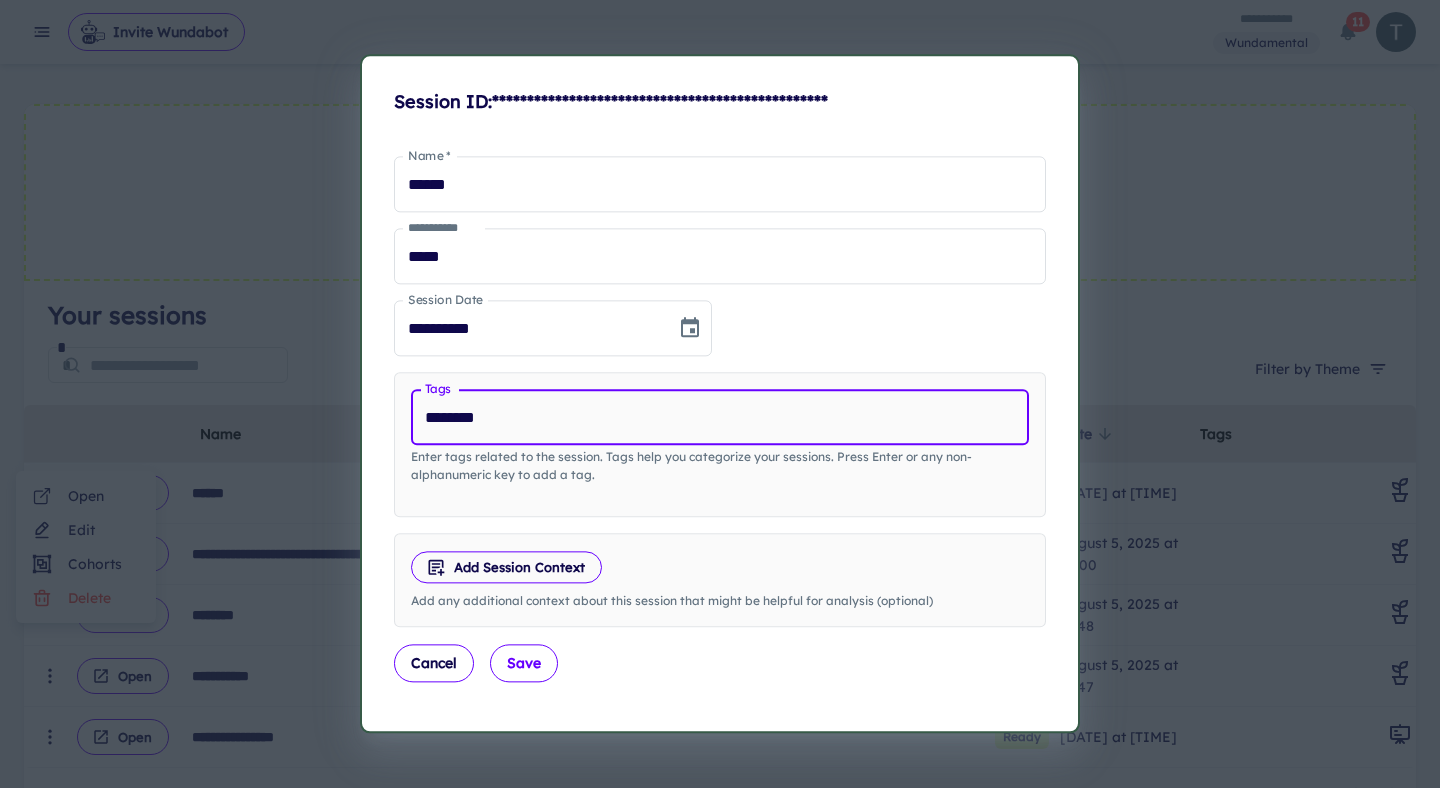 type on "********" 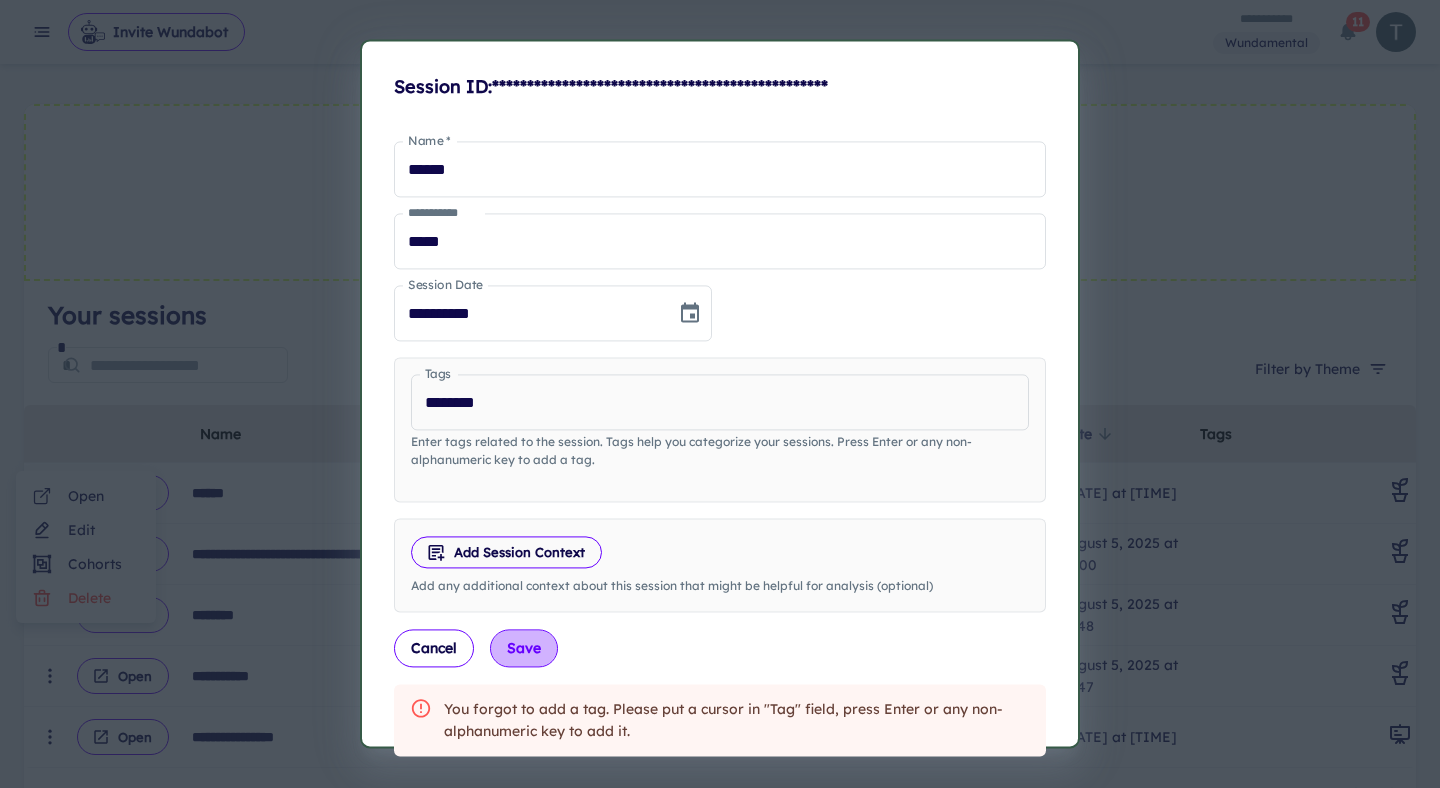 click on "Save" at bounding box center (524, 649) 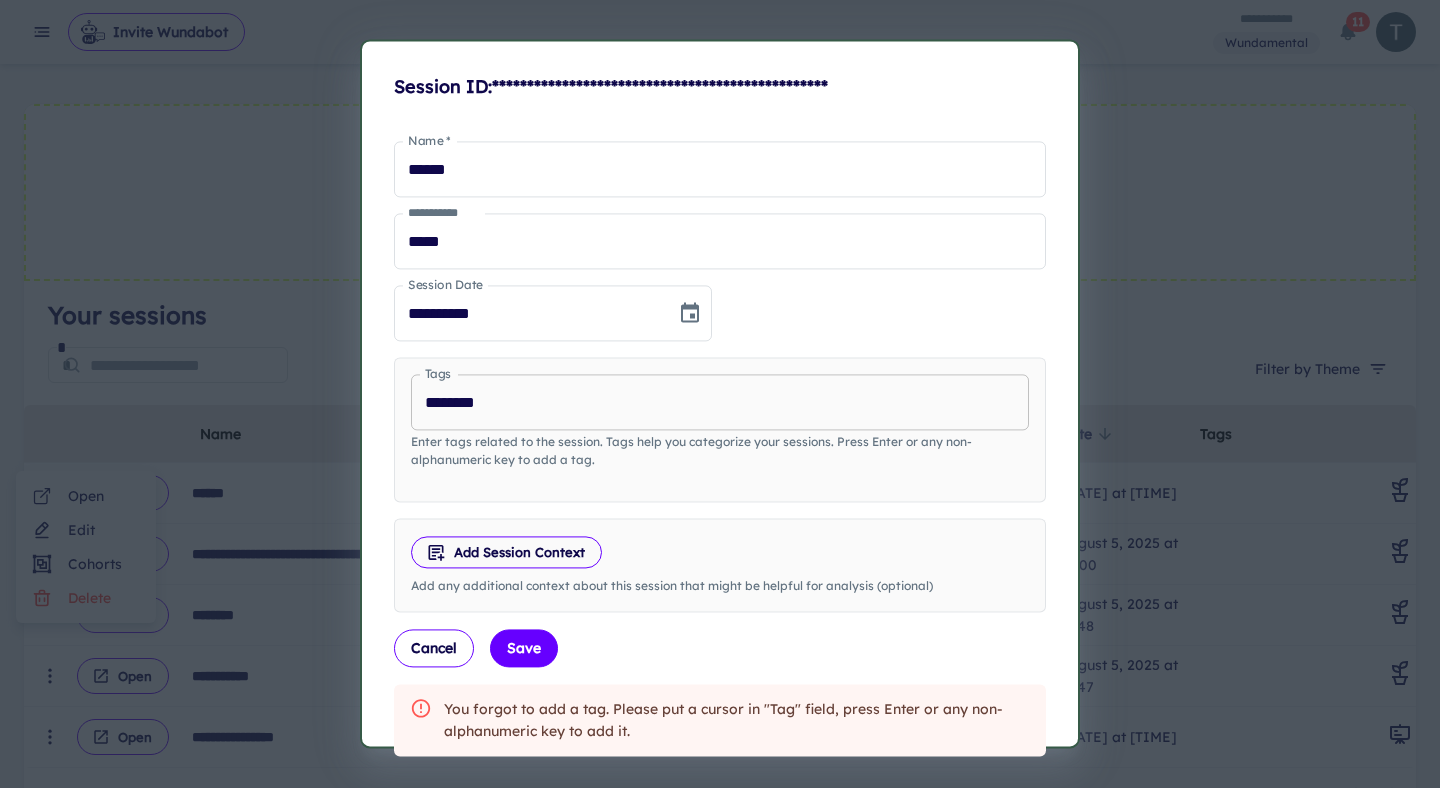 click on "********" at bounding box center (720, 402) 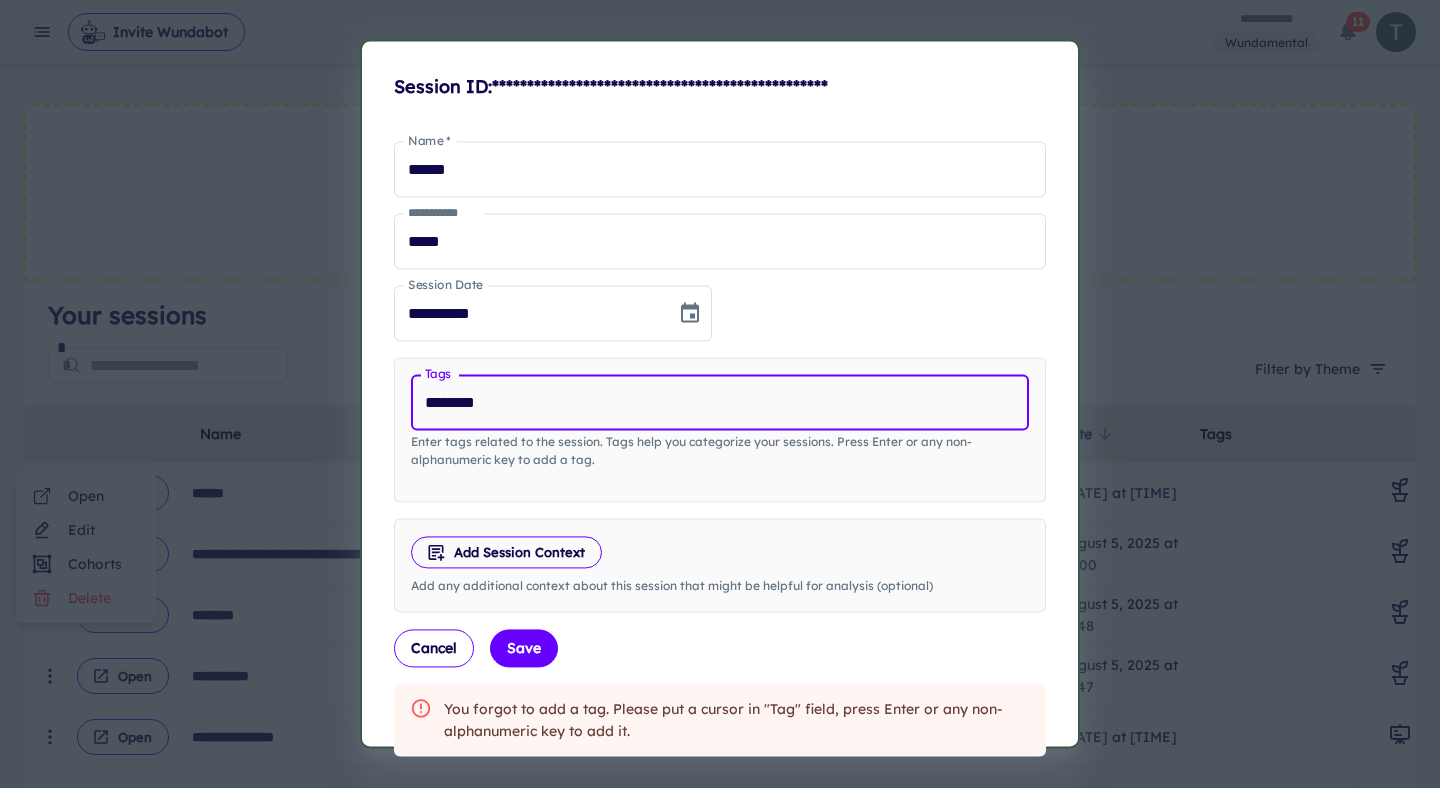type 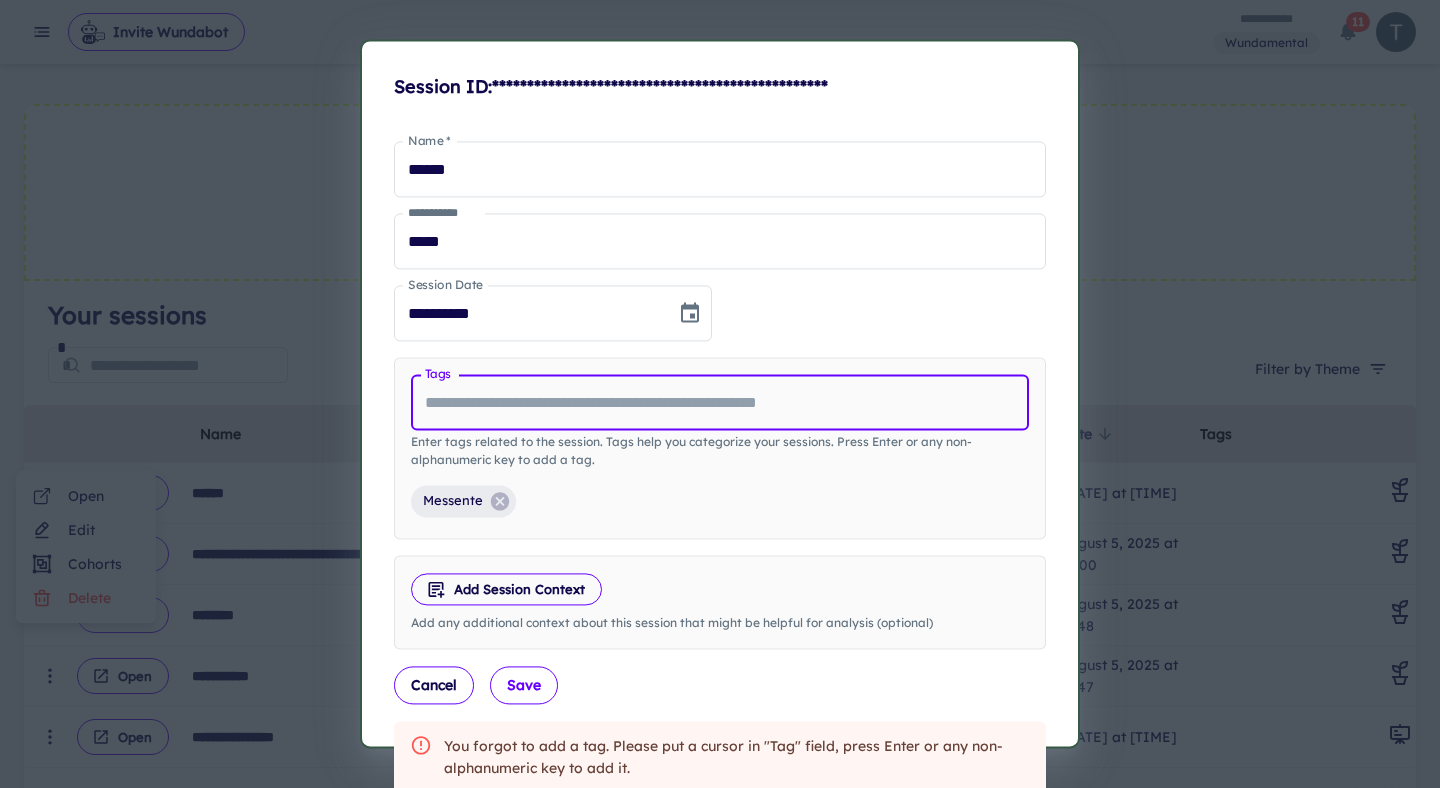 click on "Save" at bounding box center [524, 686] 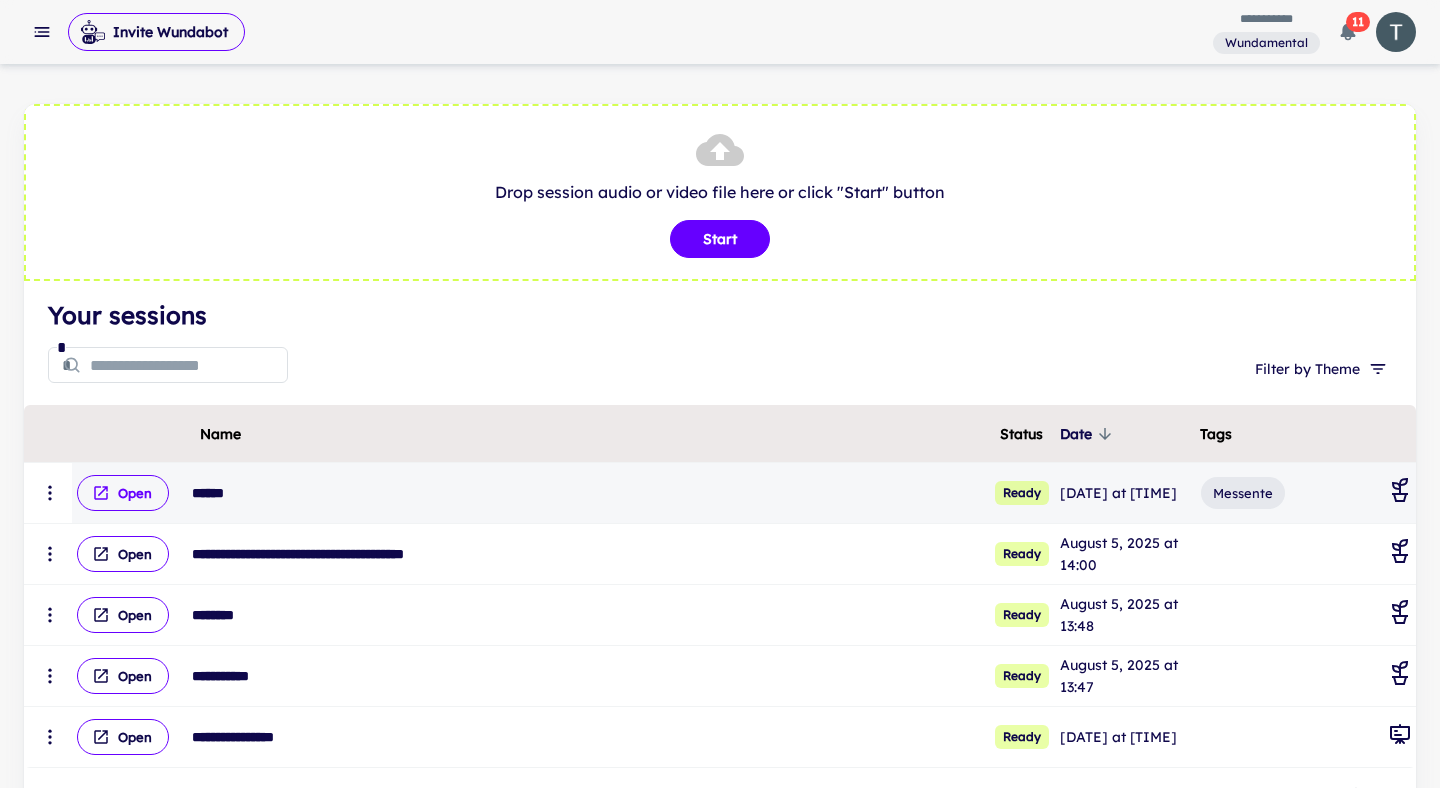 click on "Open" at bounding box center (123, 493) 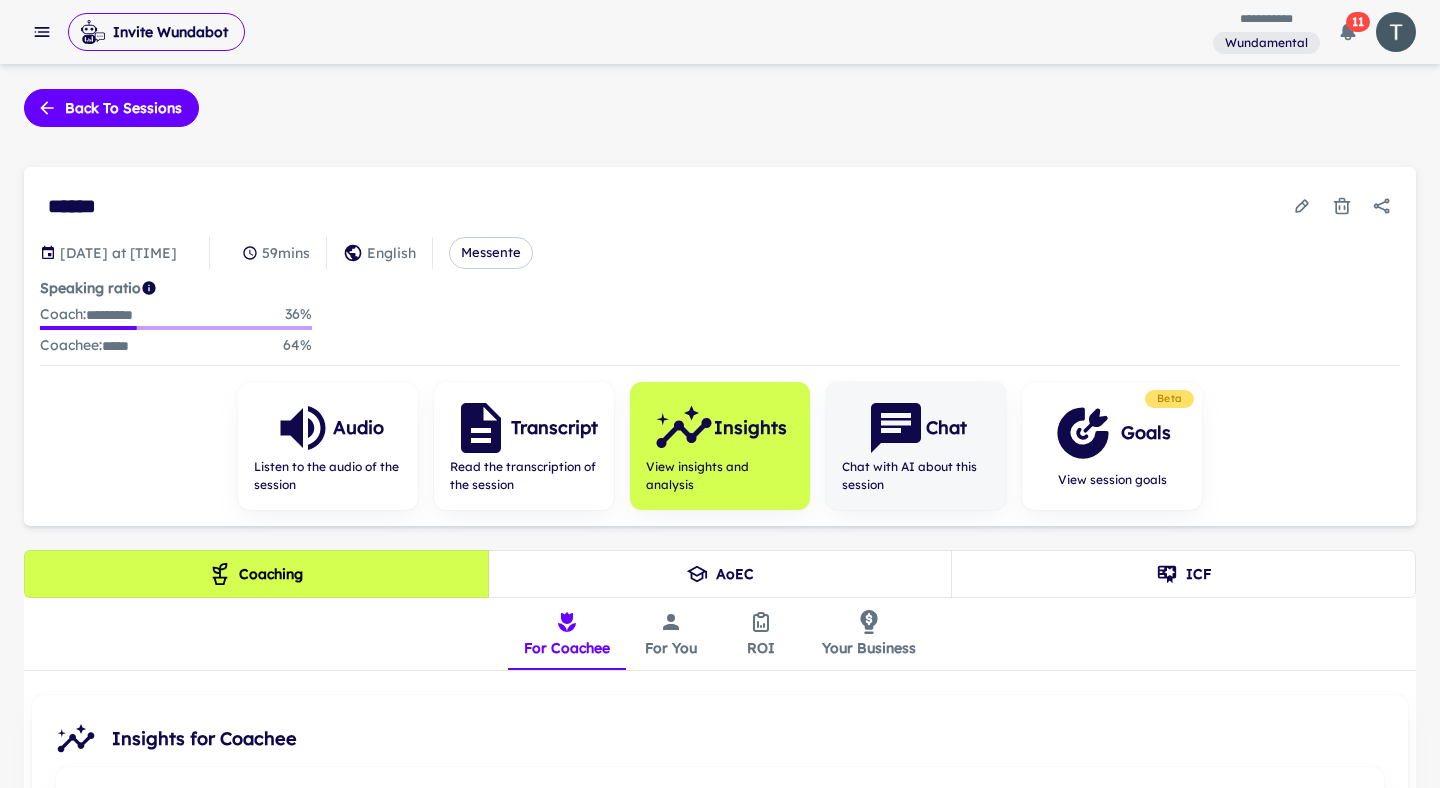 click on "Chat" at bounding box center [916, 428] 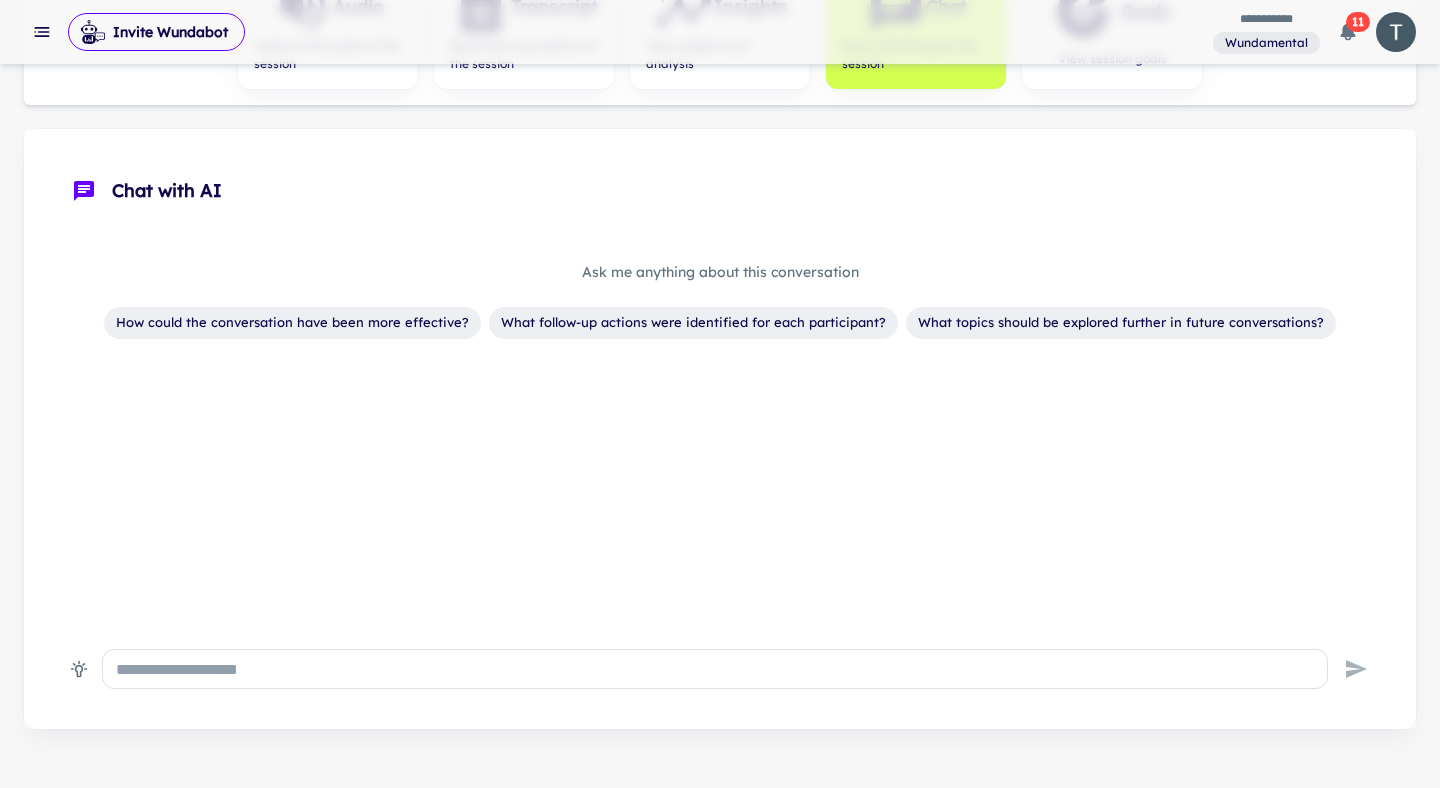 scroll, scrollTop: 464, scrollLeft: 0, axis: vertical 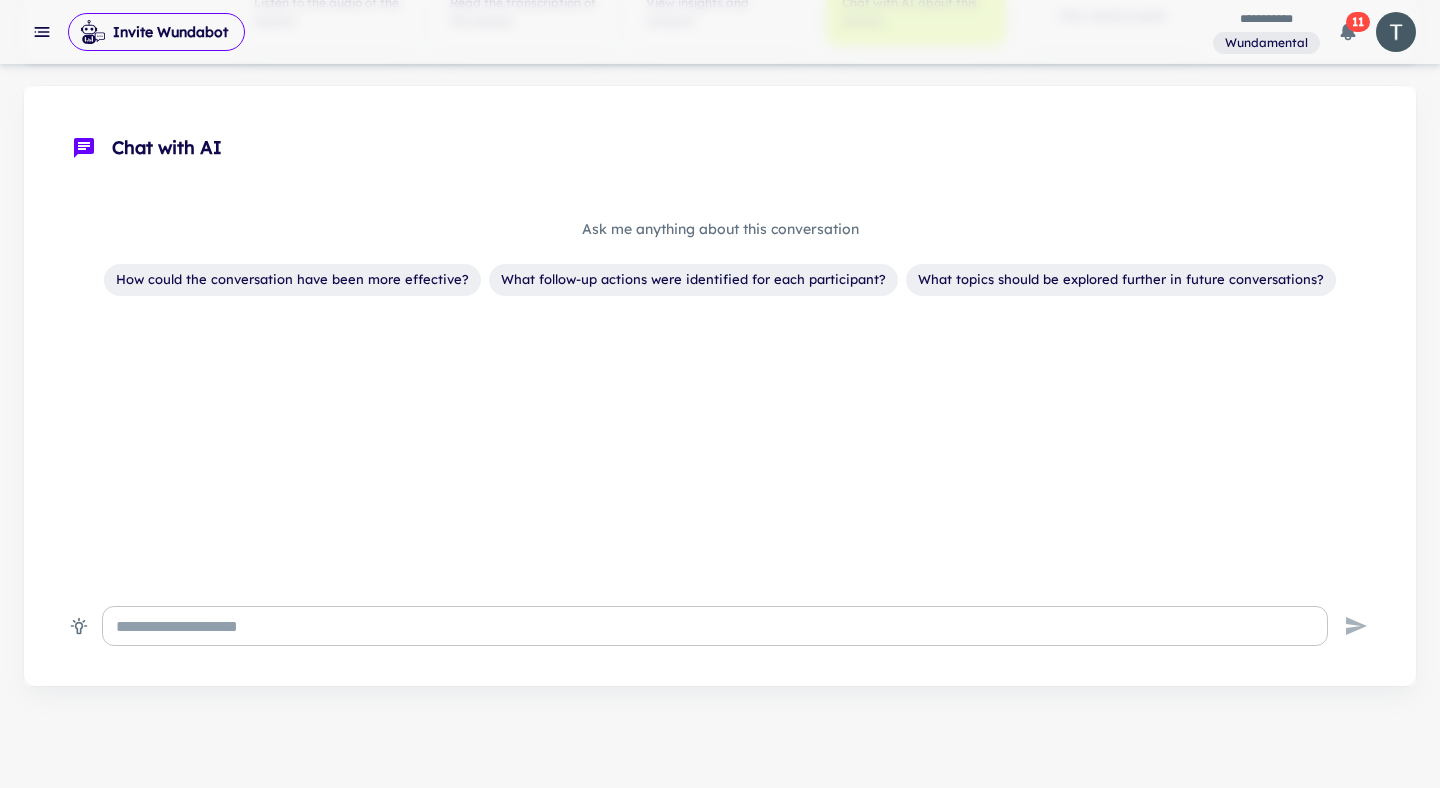click on "* ​" at bounding box center (715, 626) 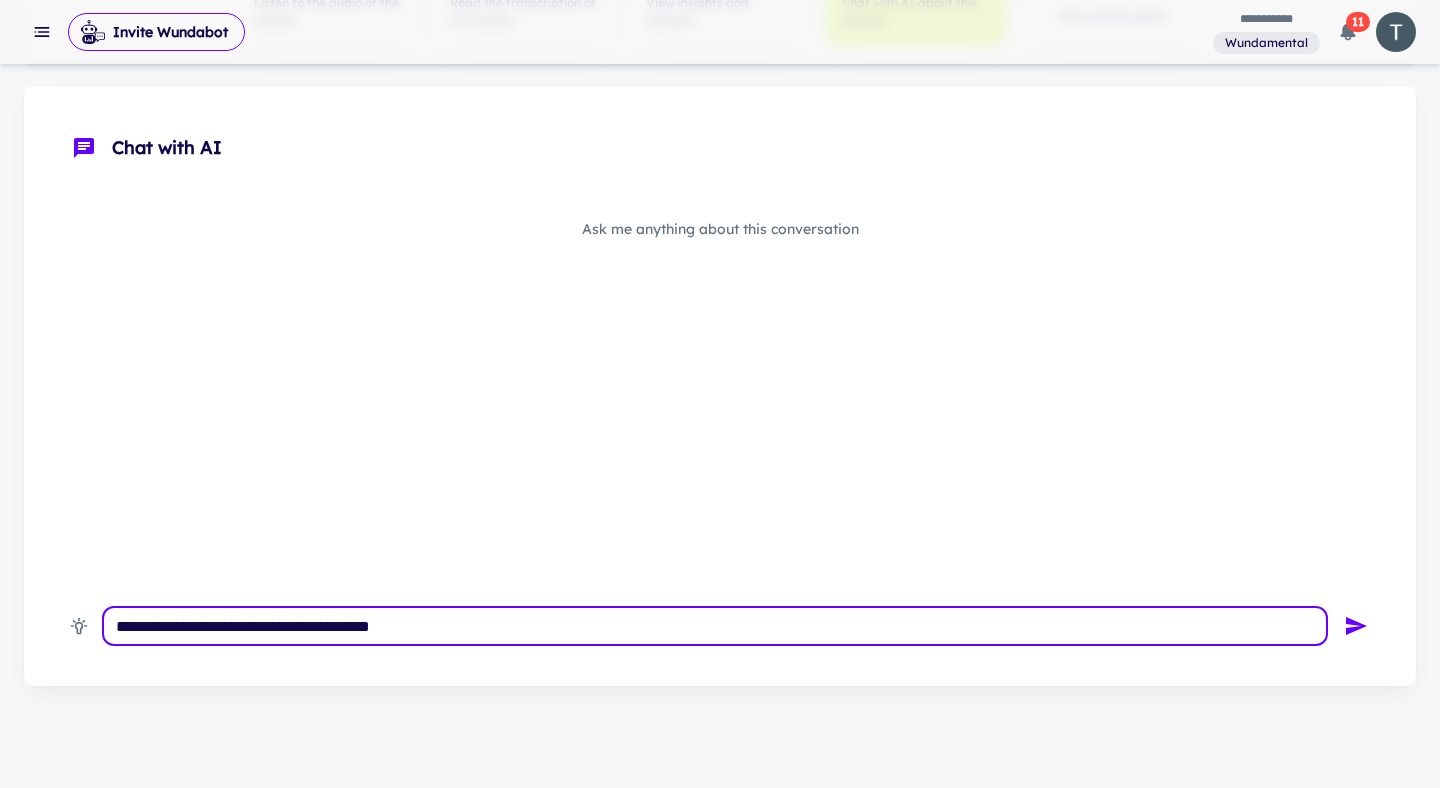type on "**********" 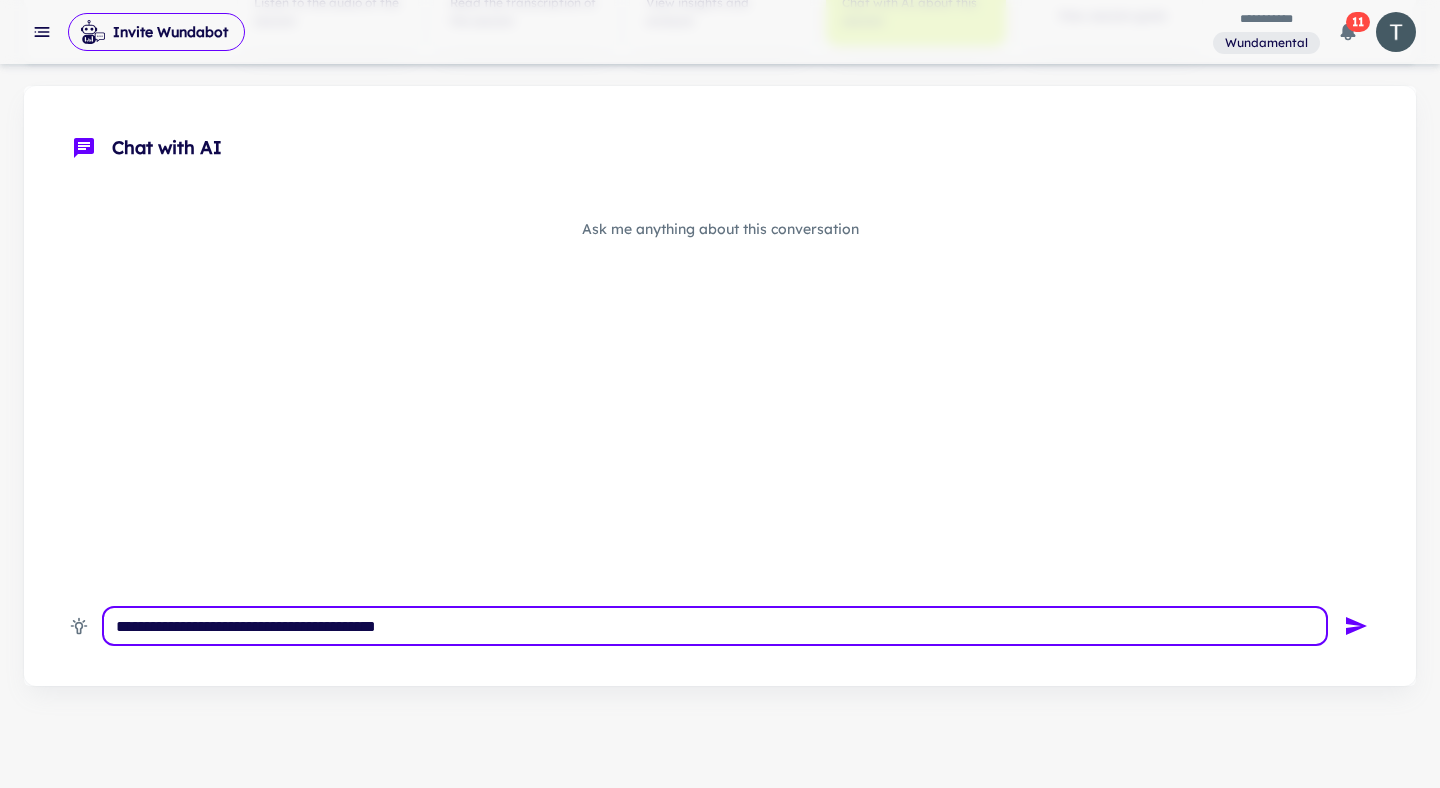 type 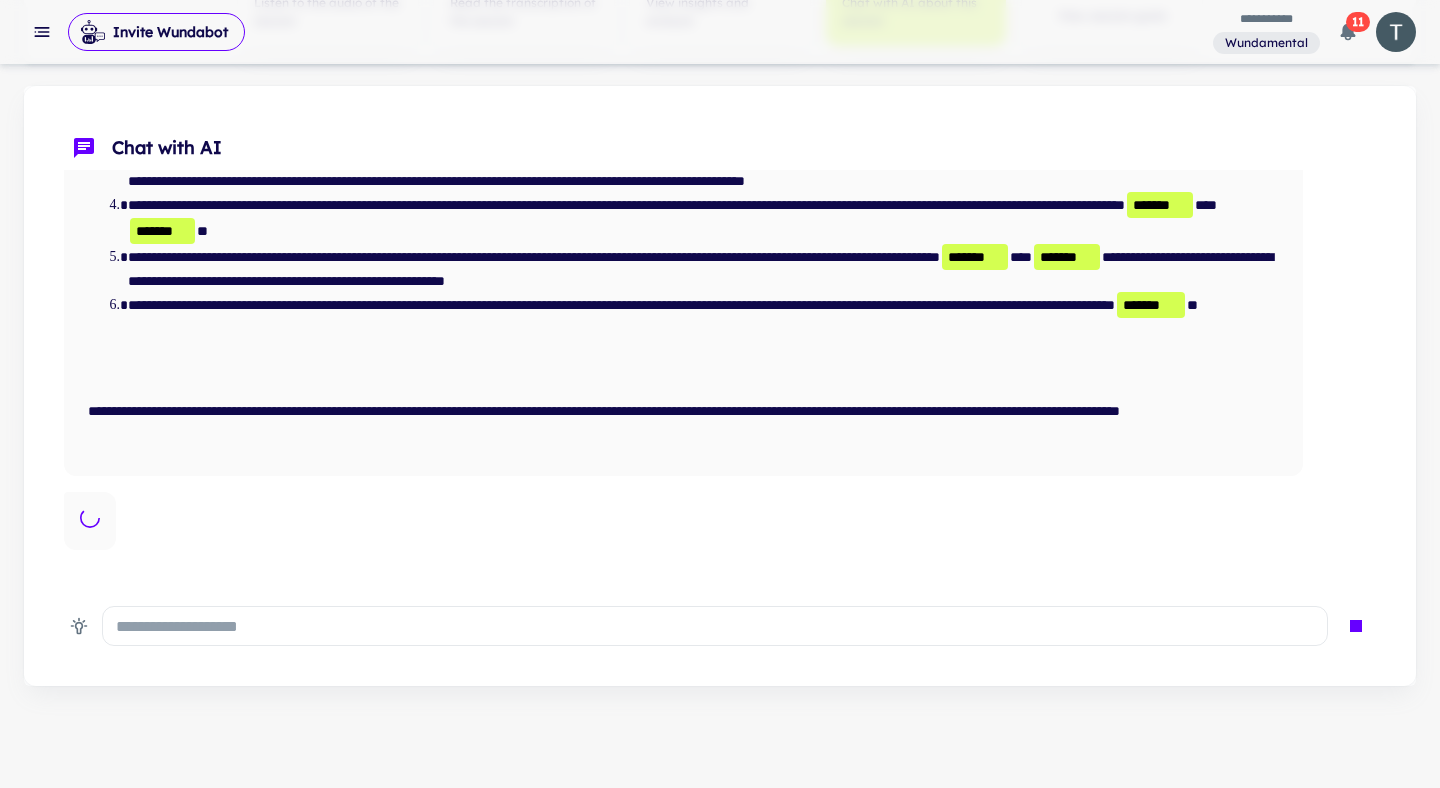 scroll, scrollTop: 196, scrollLeft: 0, axis: vertical 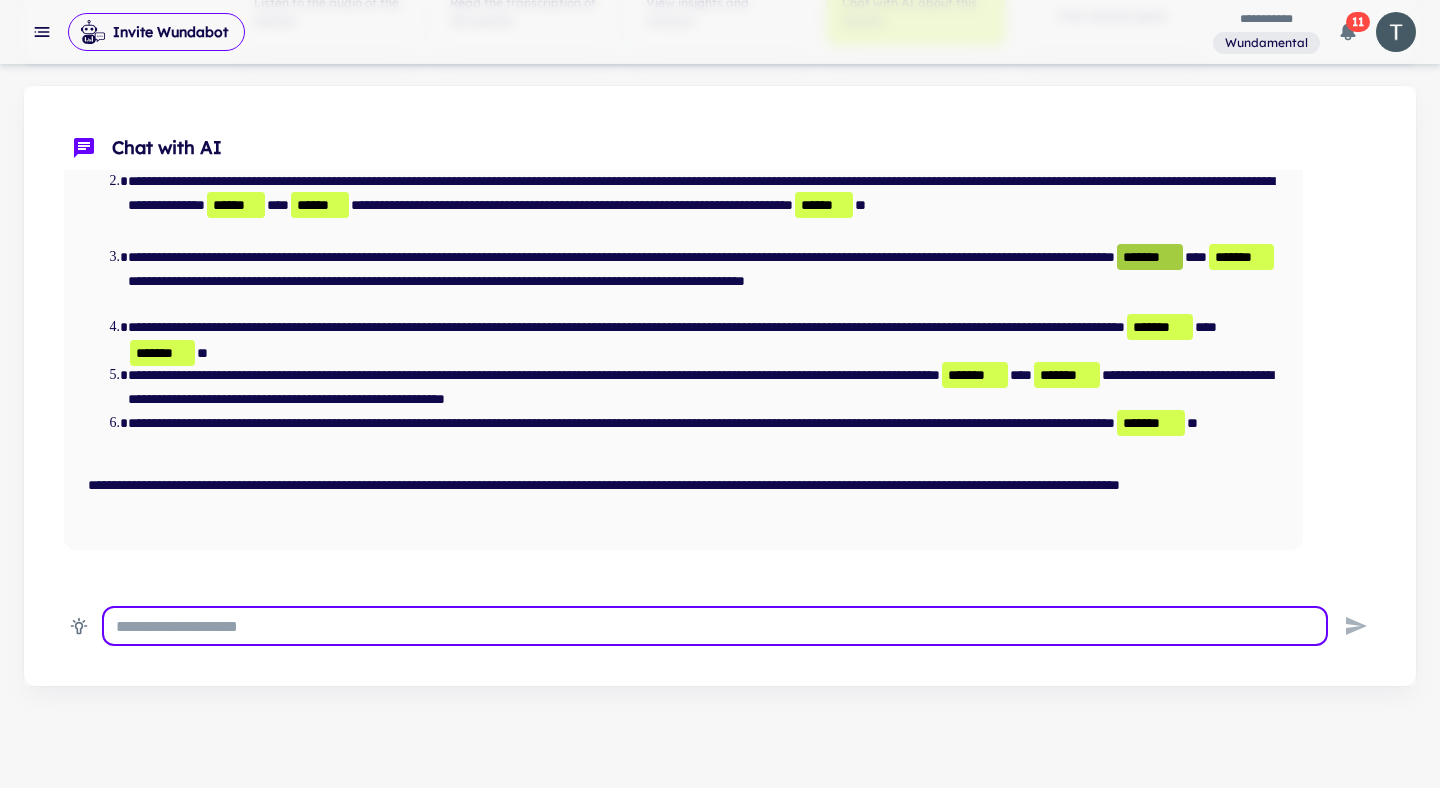 click on "*******" at bounding box center [1150, 257] 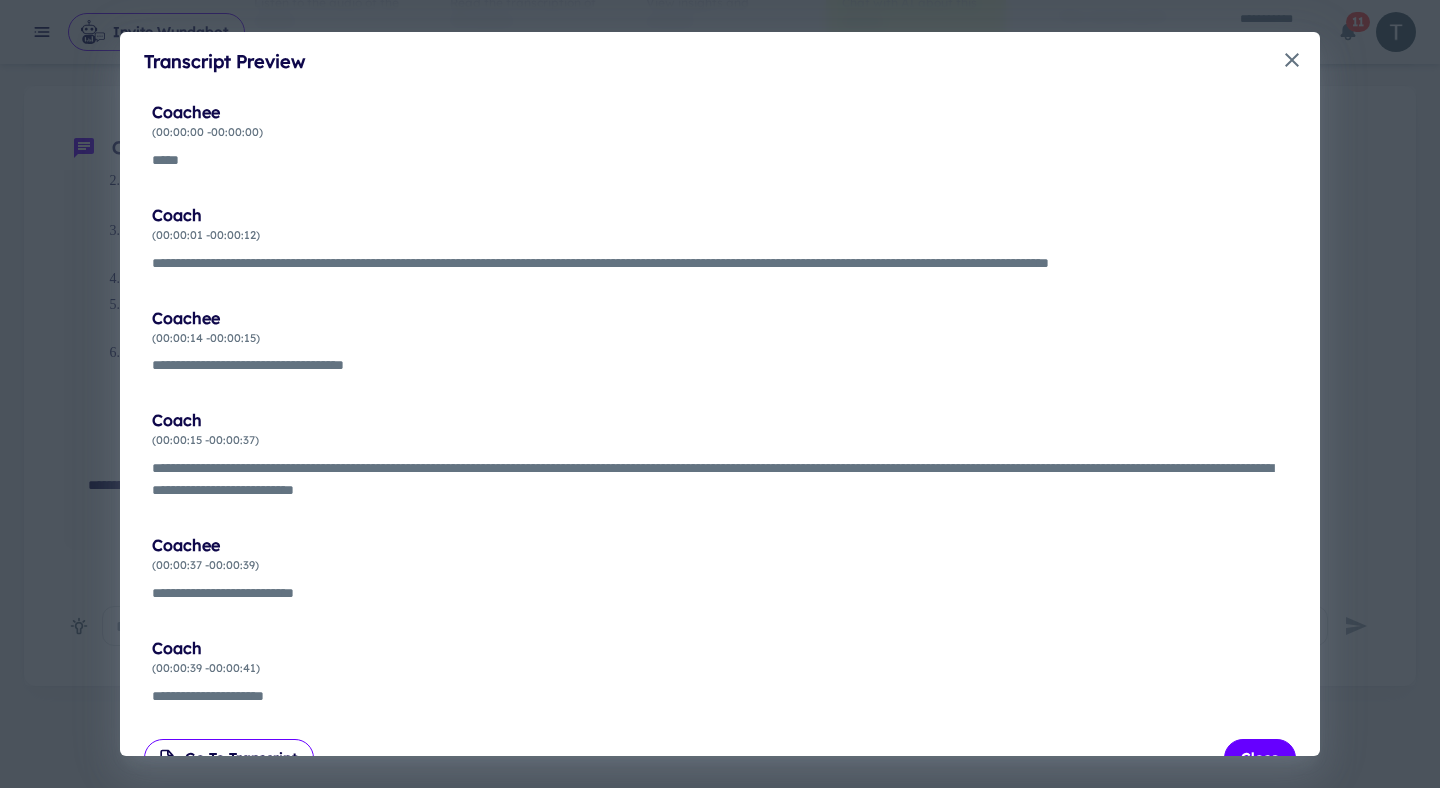 click on "**********" at bounding box center (720, 407) 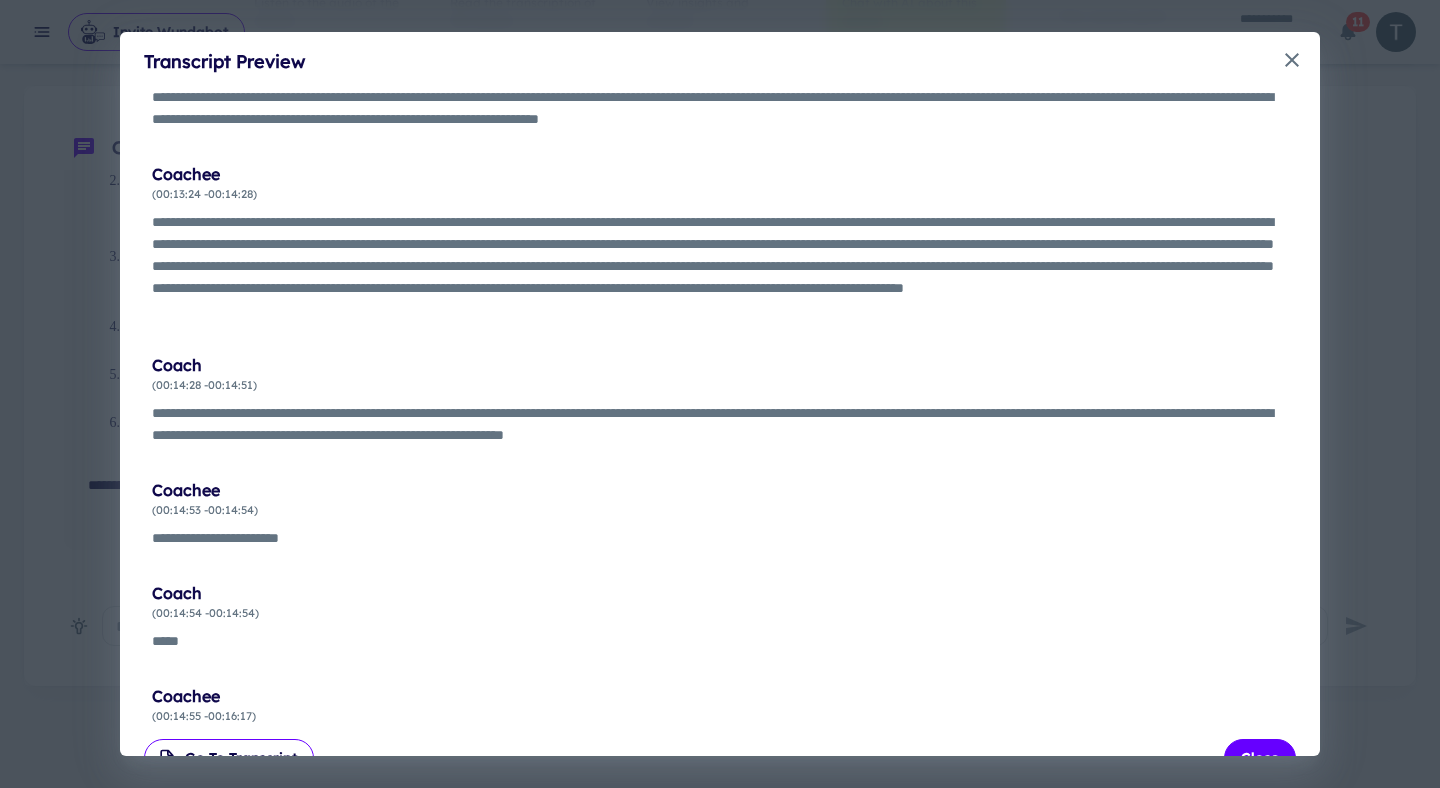 scroll, scrollTop: 7759, scrollLeft: 0, axis: vertical 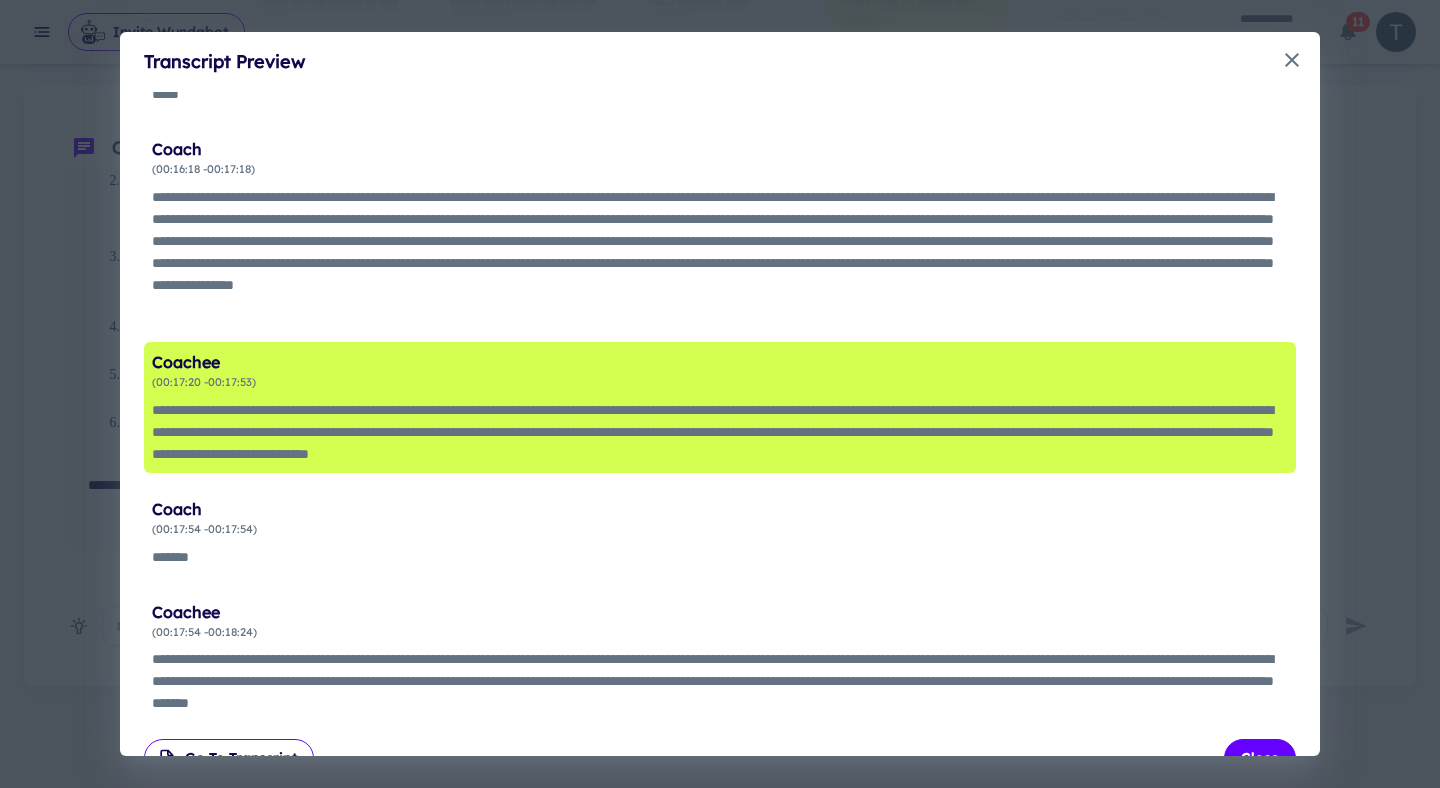 click 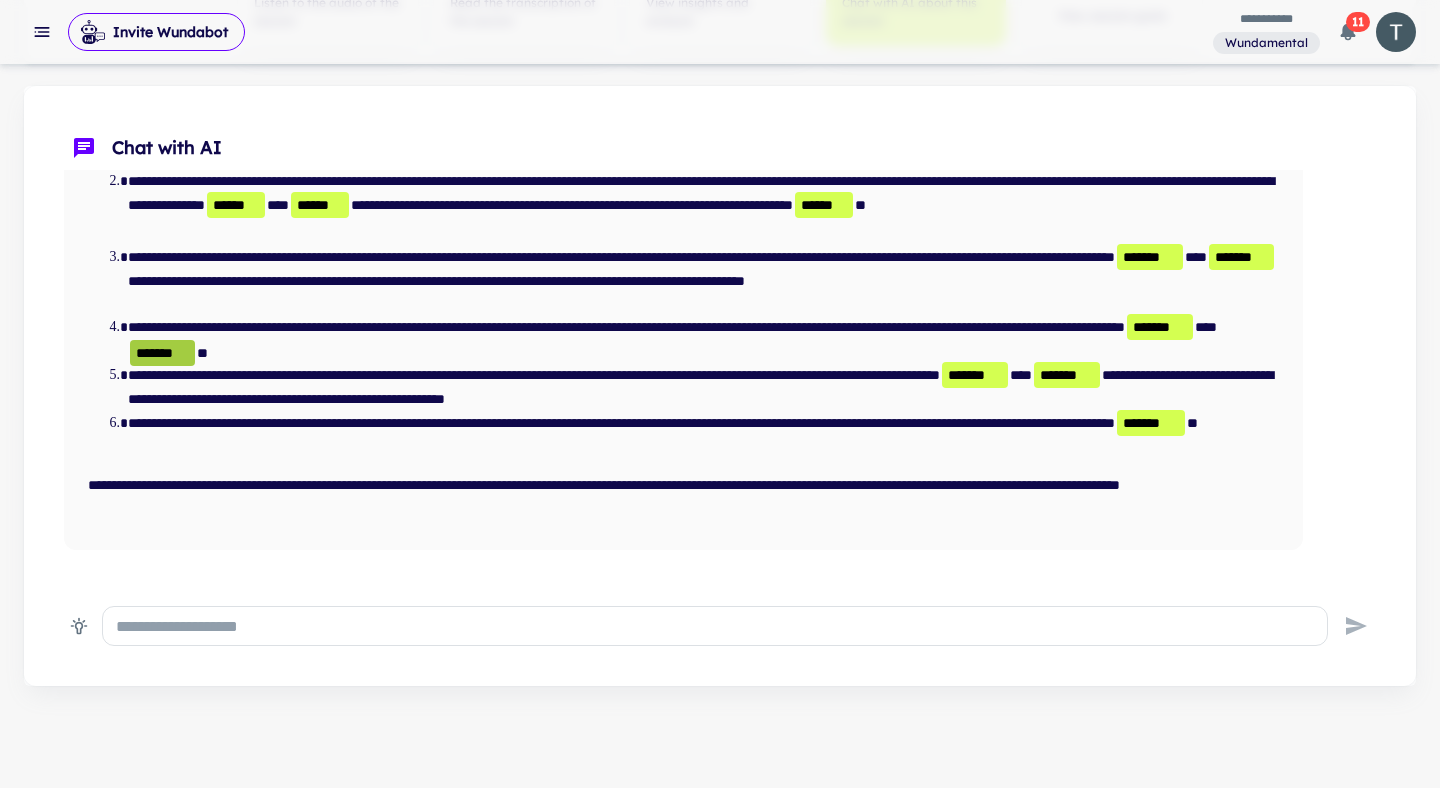 scroll, scrollTop: 0, scrollLeft: 0, axis: both 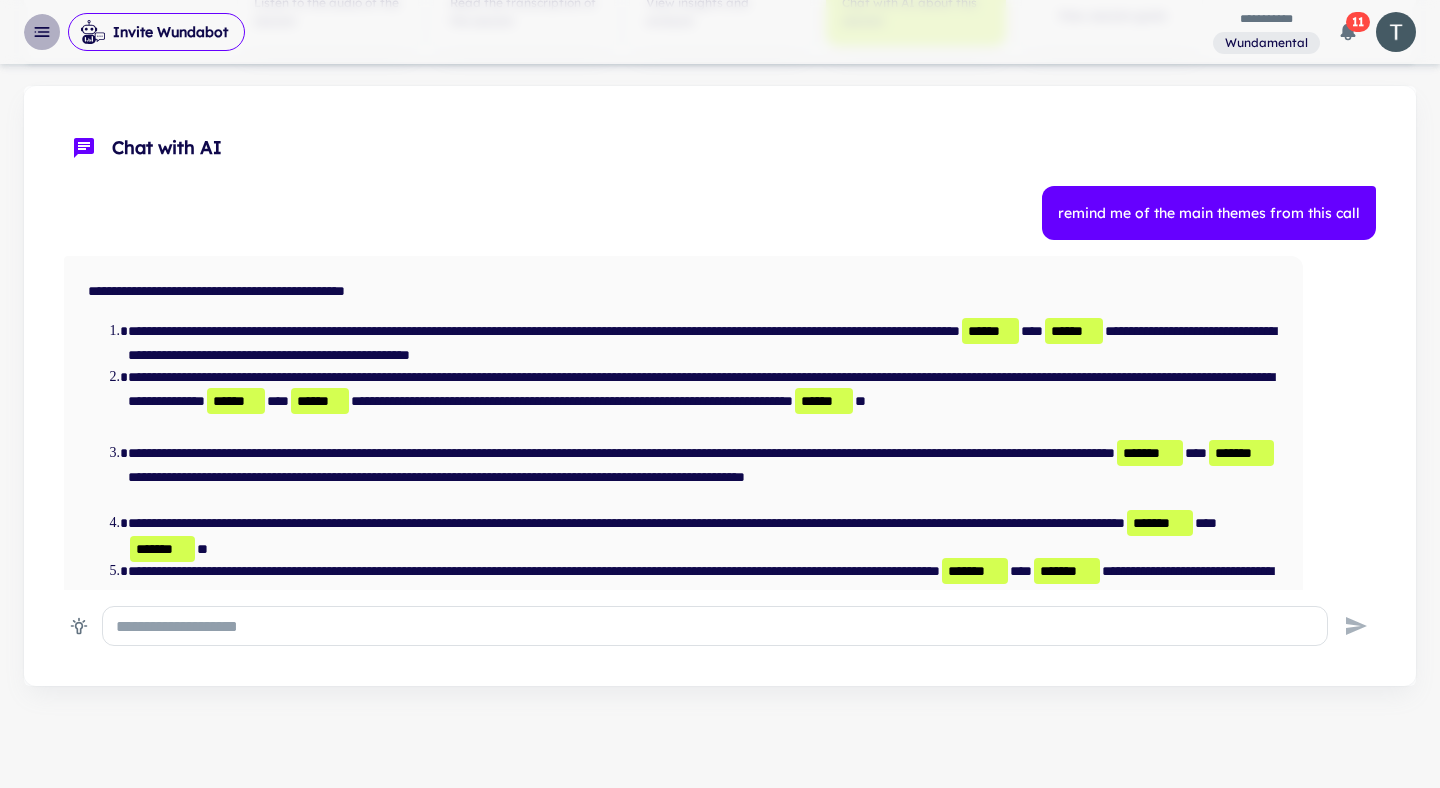 click at bounding box center [42, 32] 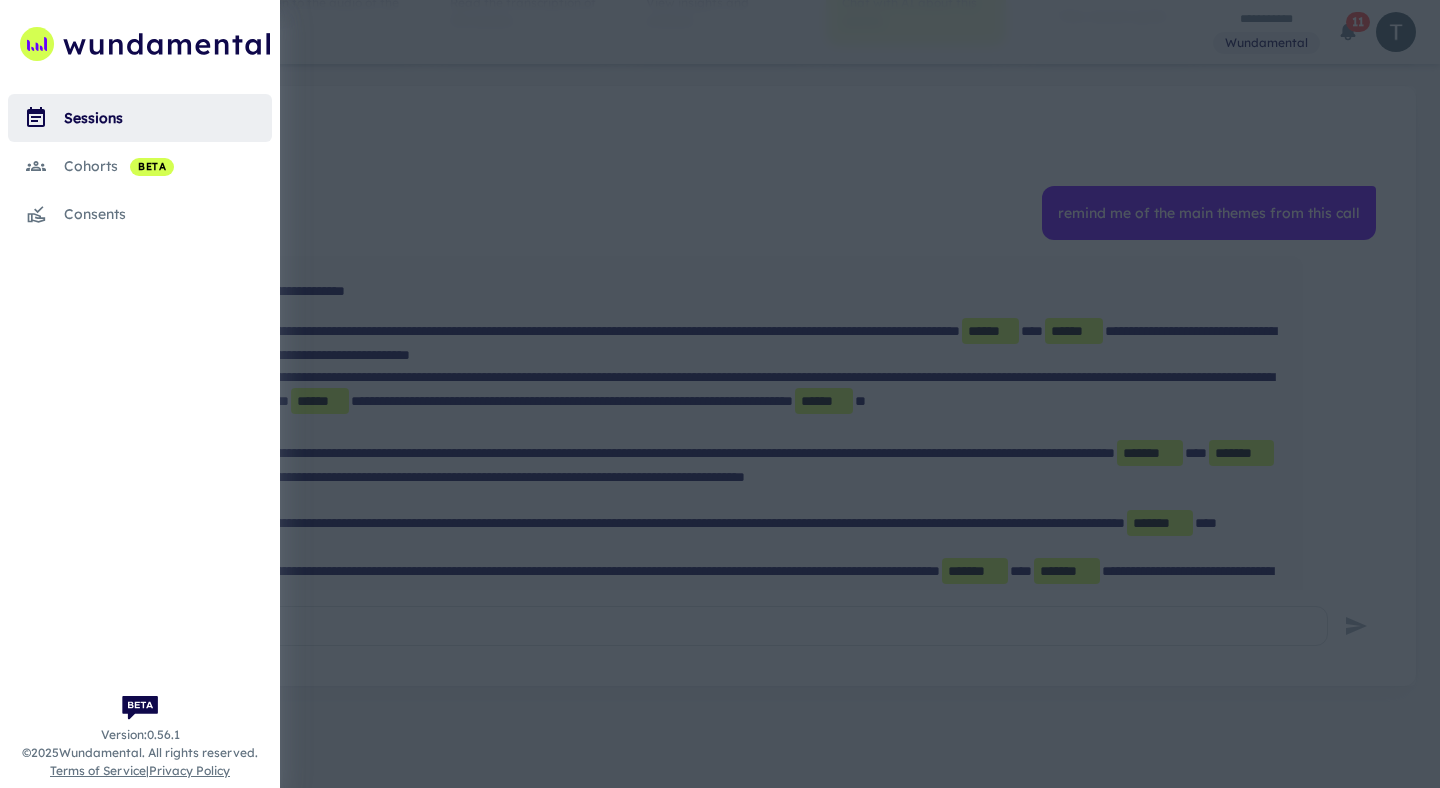 click on "sessions" at bounding box center (168, 118) 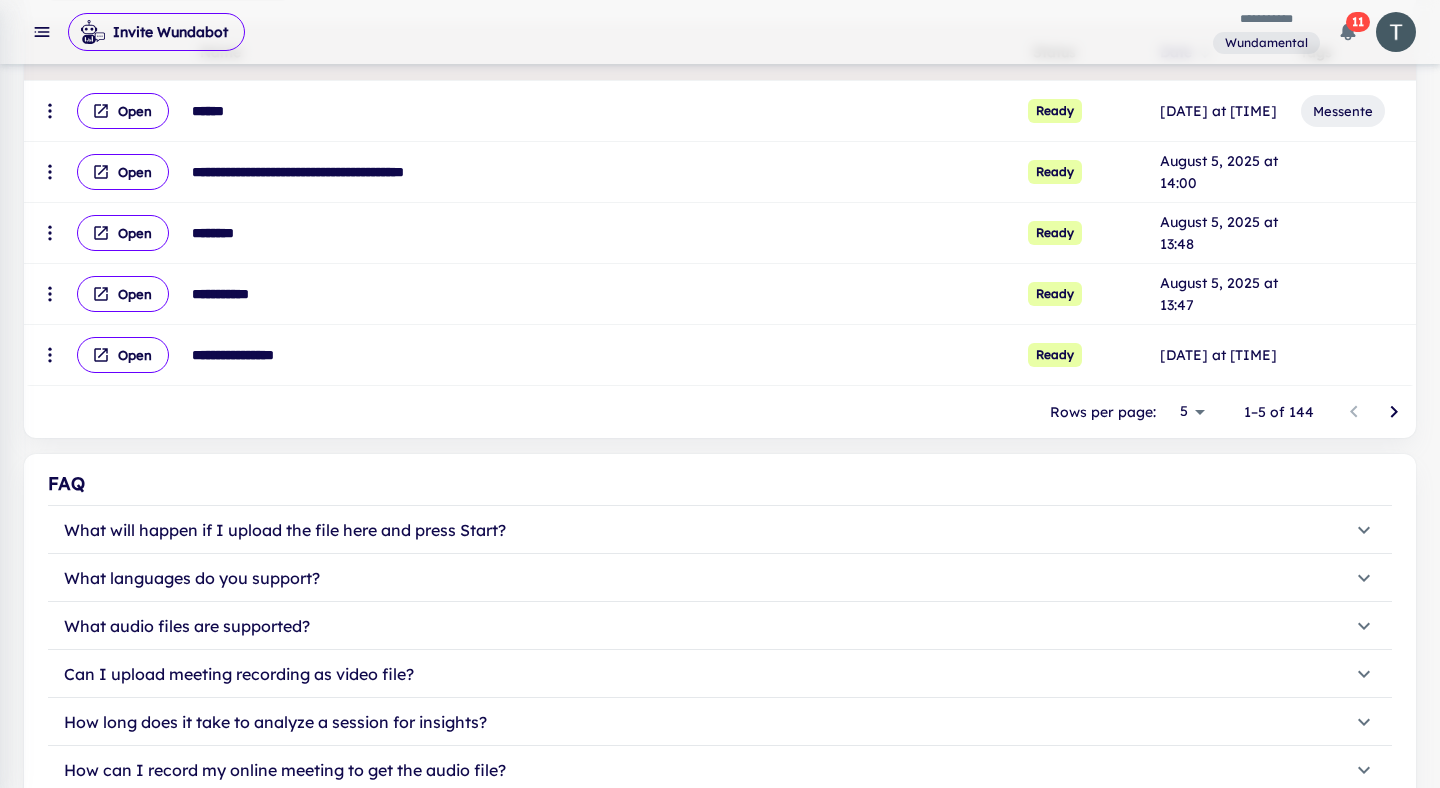 scroll, scrollTop: 0, scrollLeft: 0, axis: both 